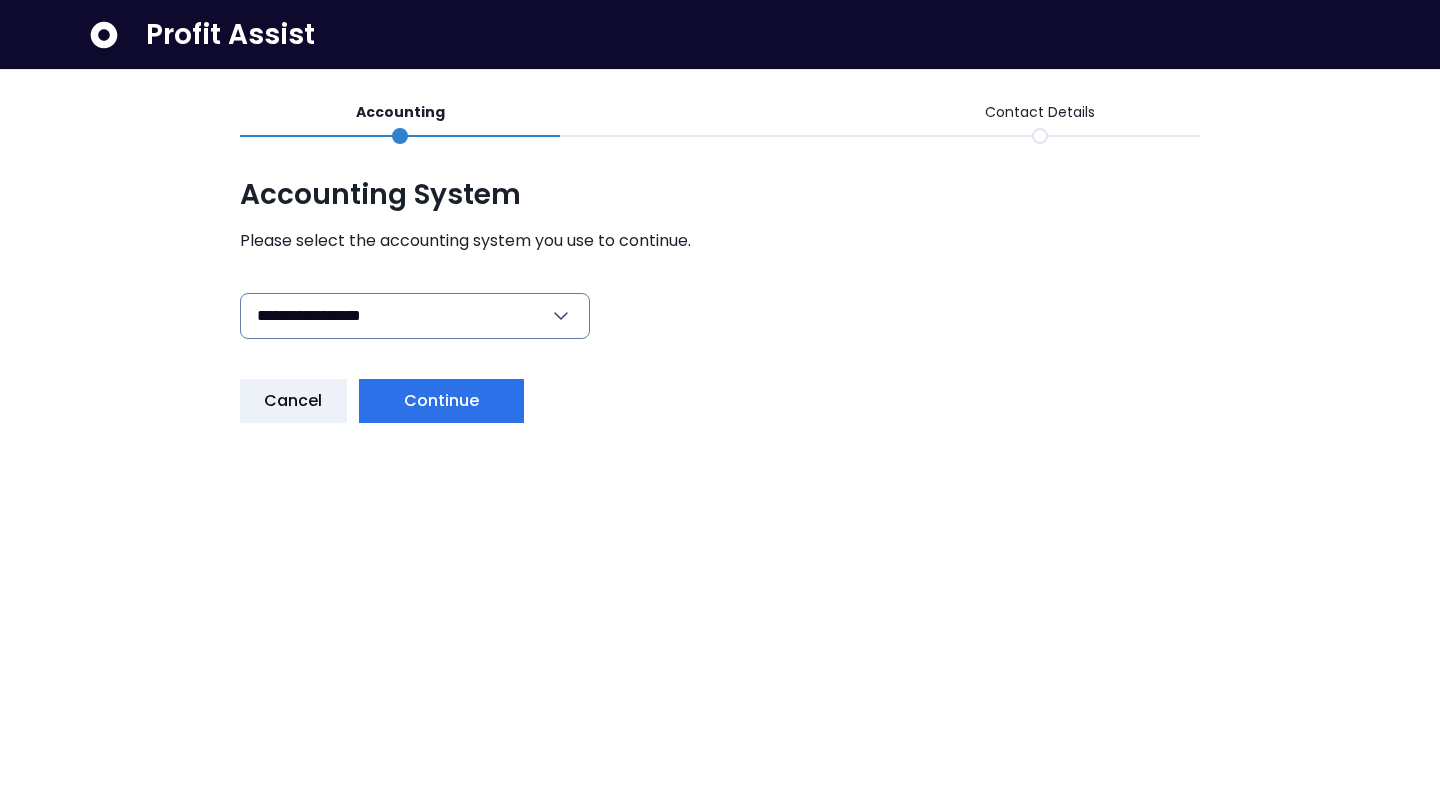scroll, scrollTop: 0, scrollLeft: 0, axis: both 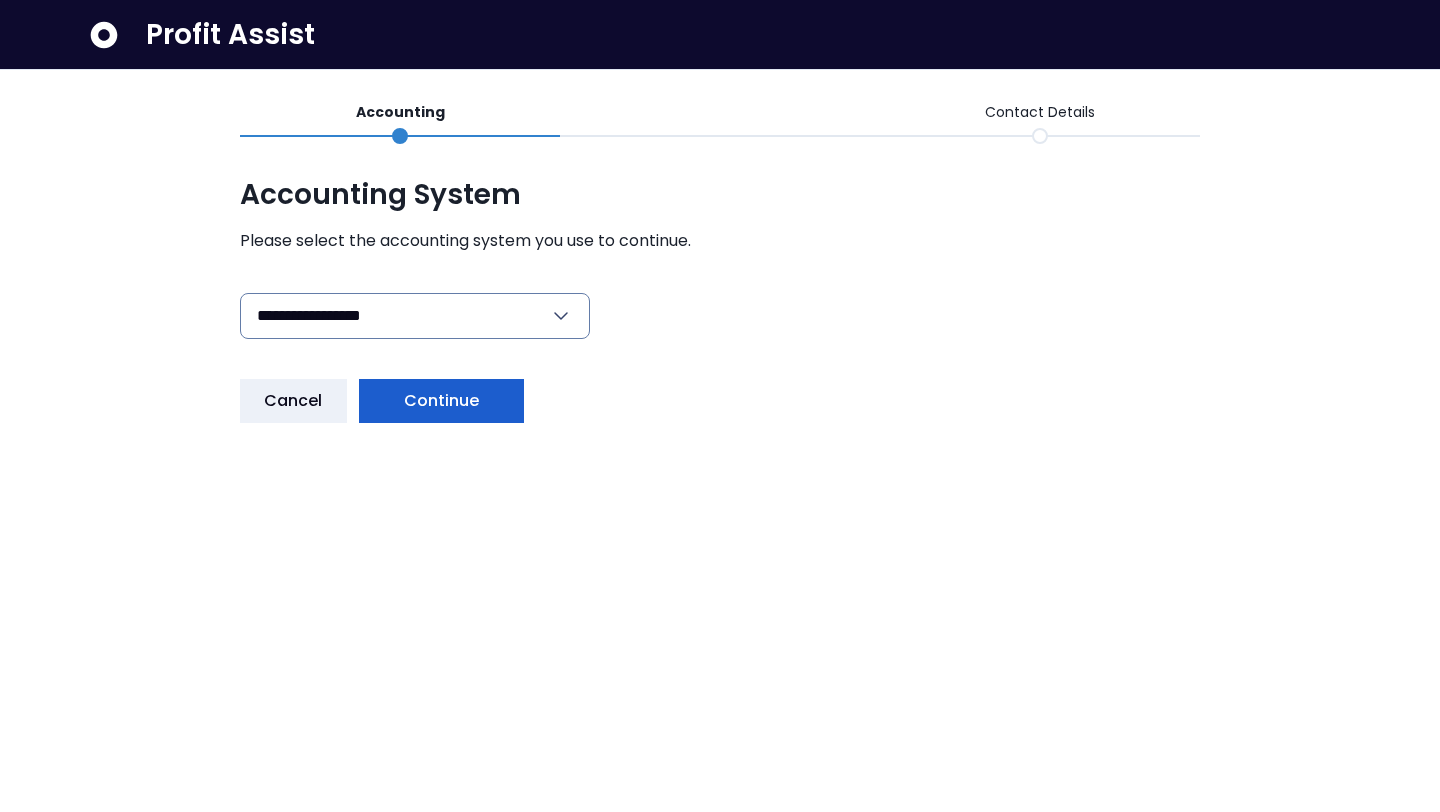 click on "Continue" at bounding box center (442, 401) 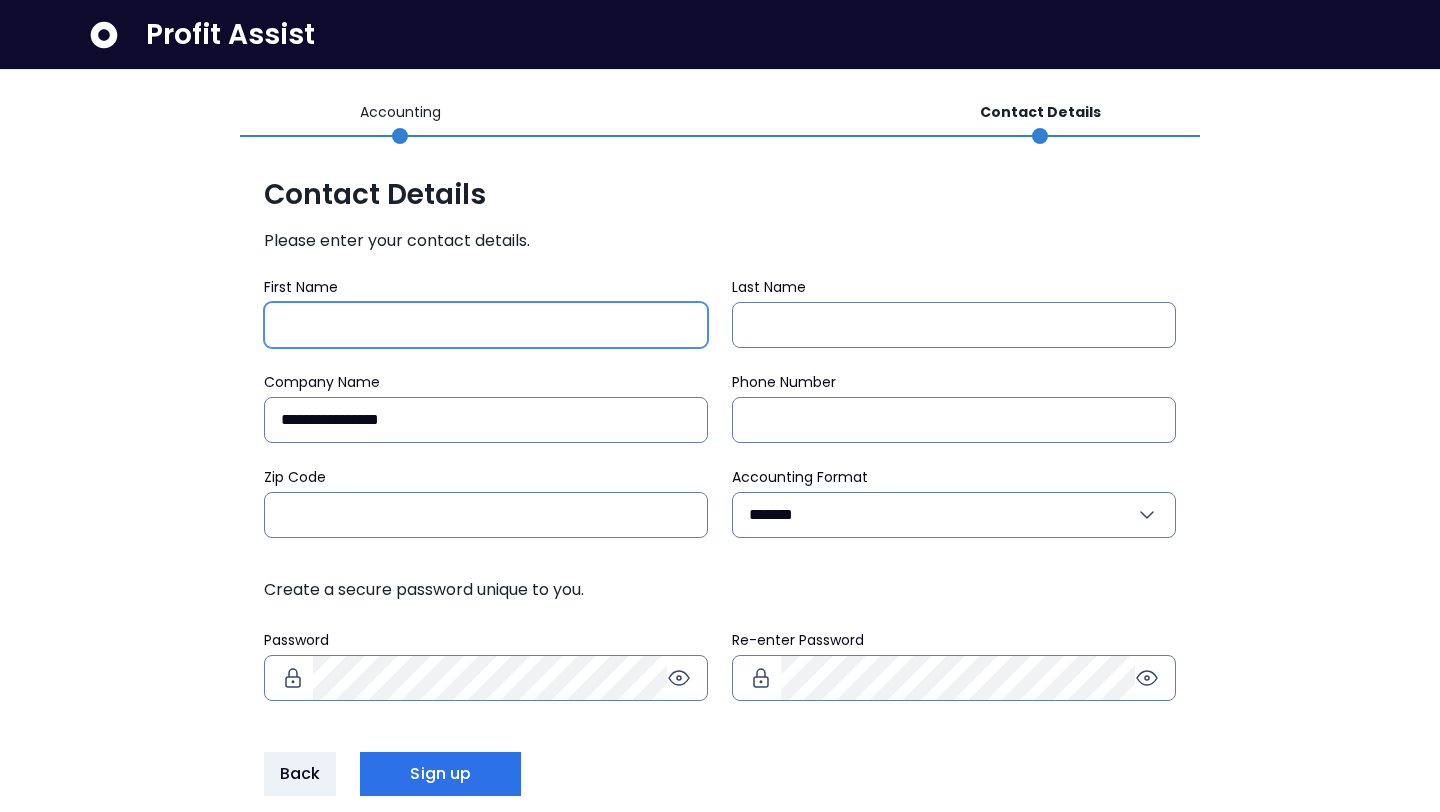 click on "First Name" at bounding box center [486, 325] 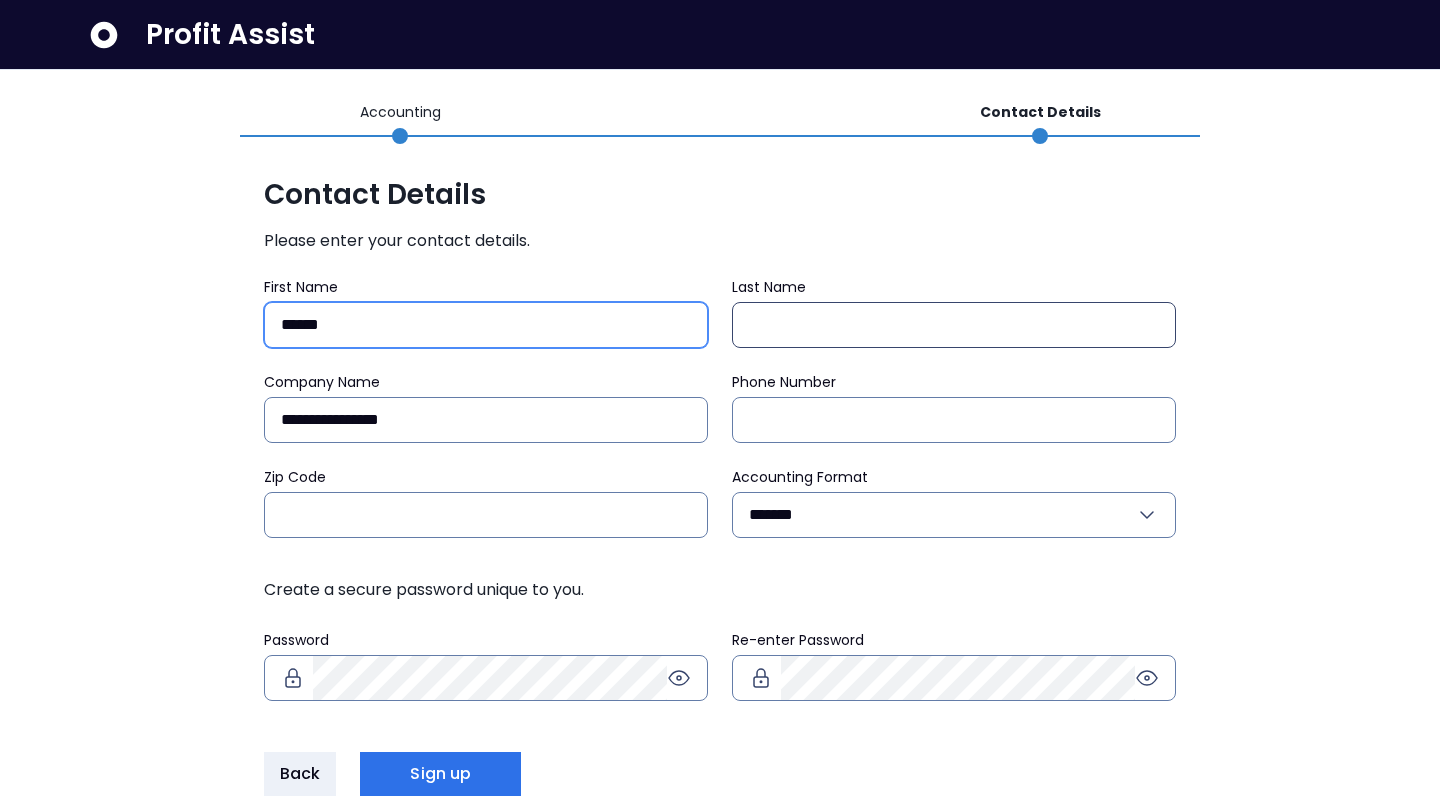 type on "******" 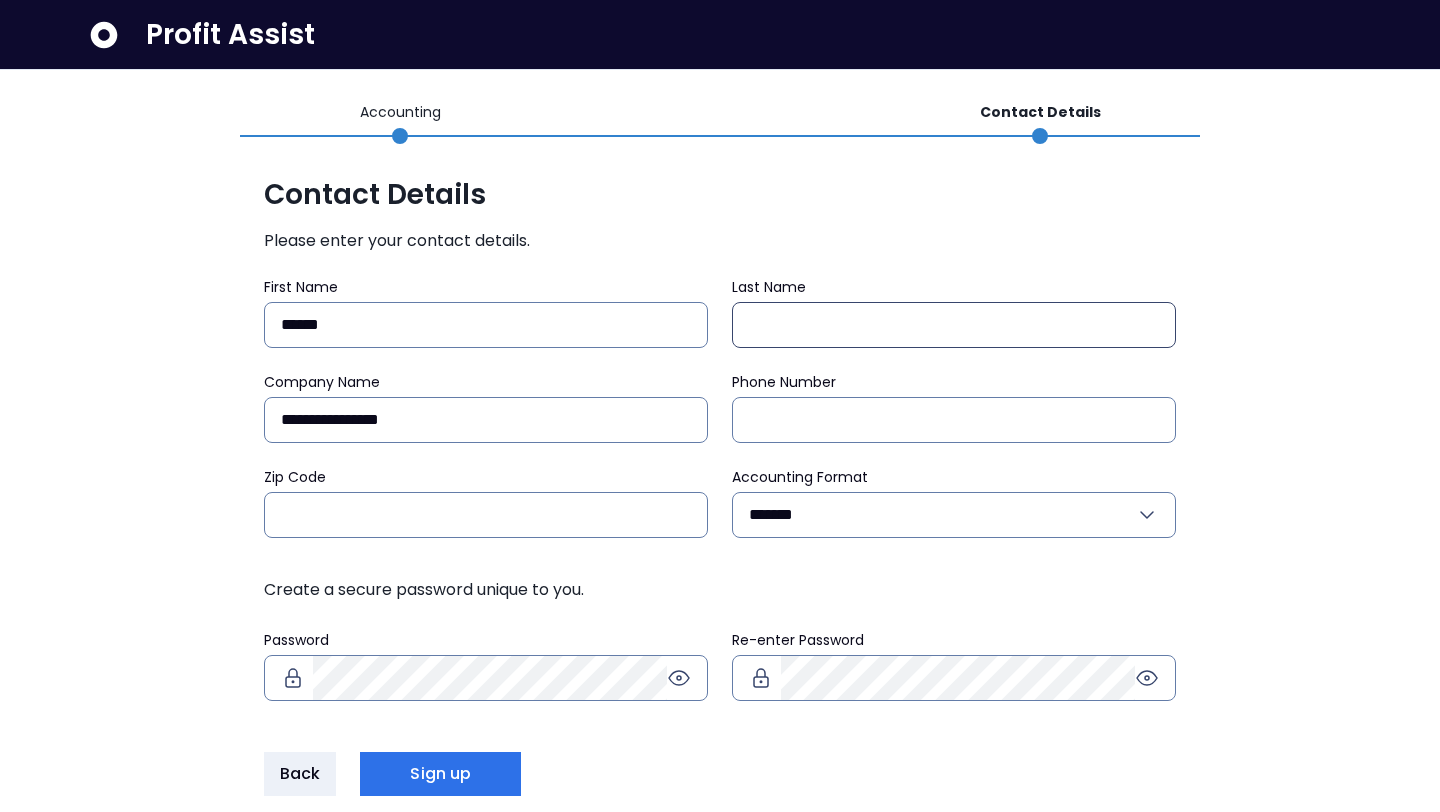 click at bounding box center (954, 325) 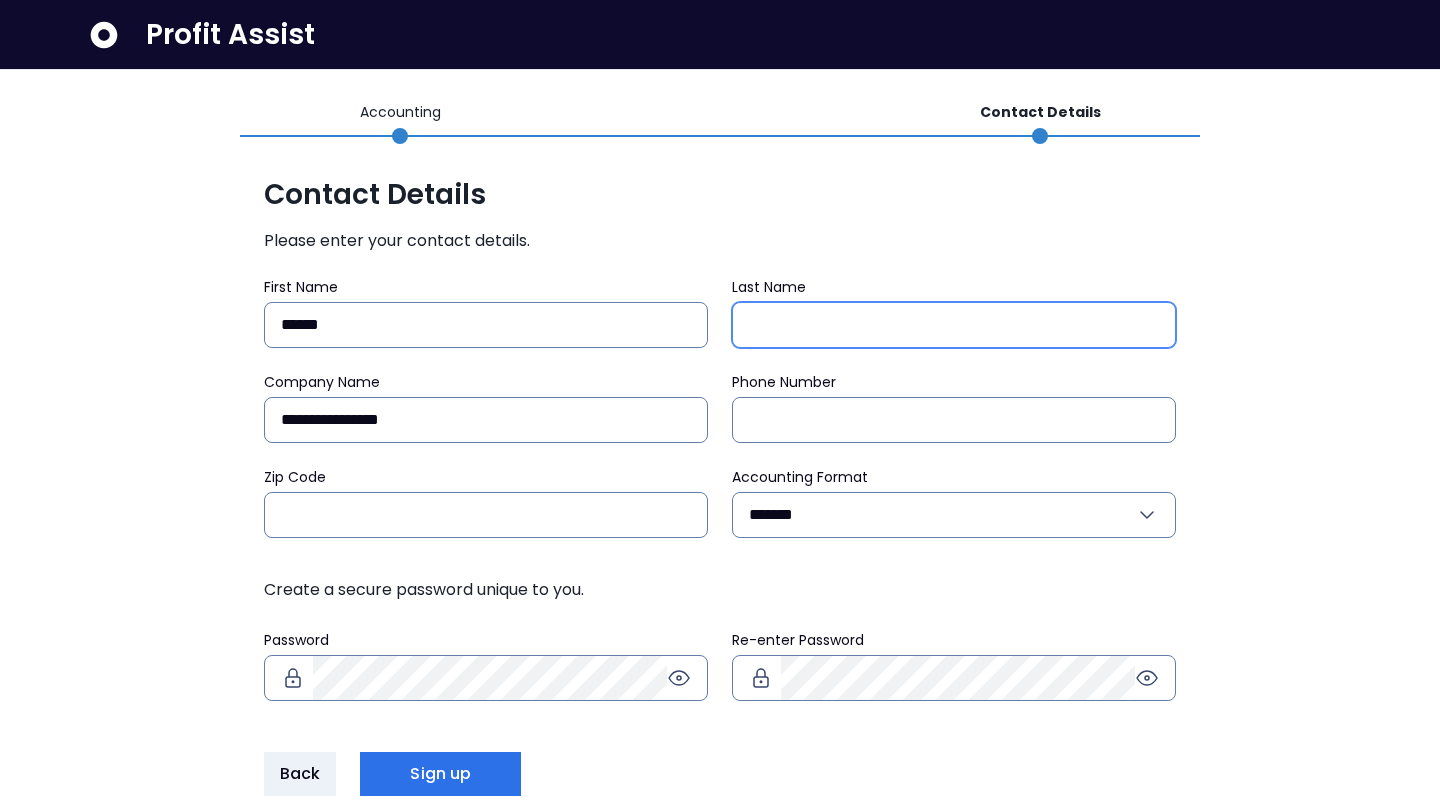 click on "Last Name" at bounding box center (954, 325) 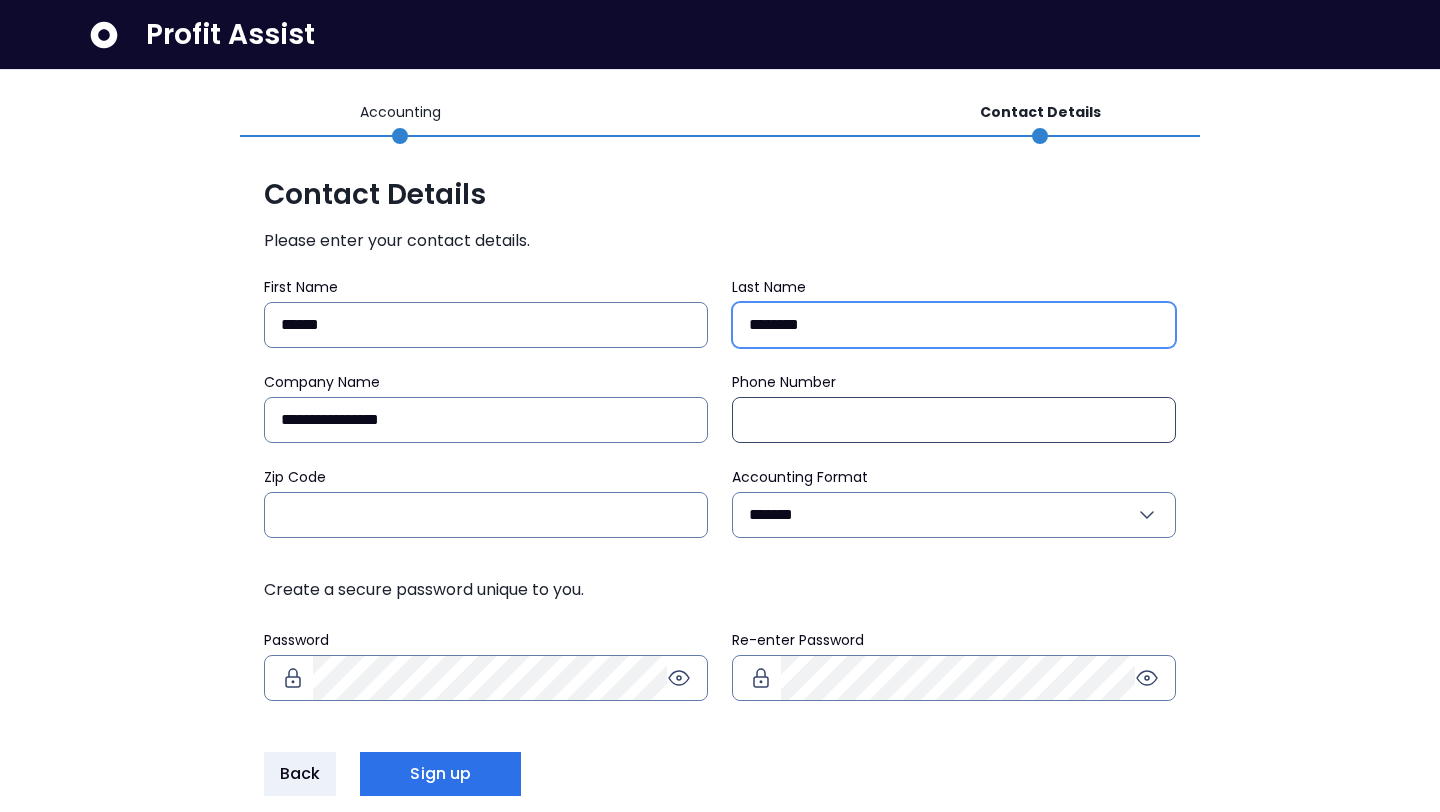 type on "********" 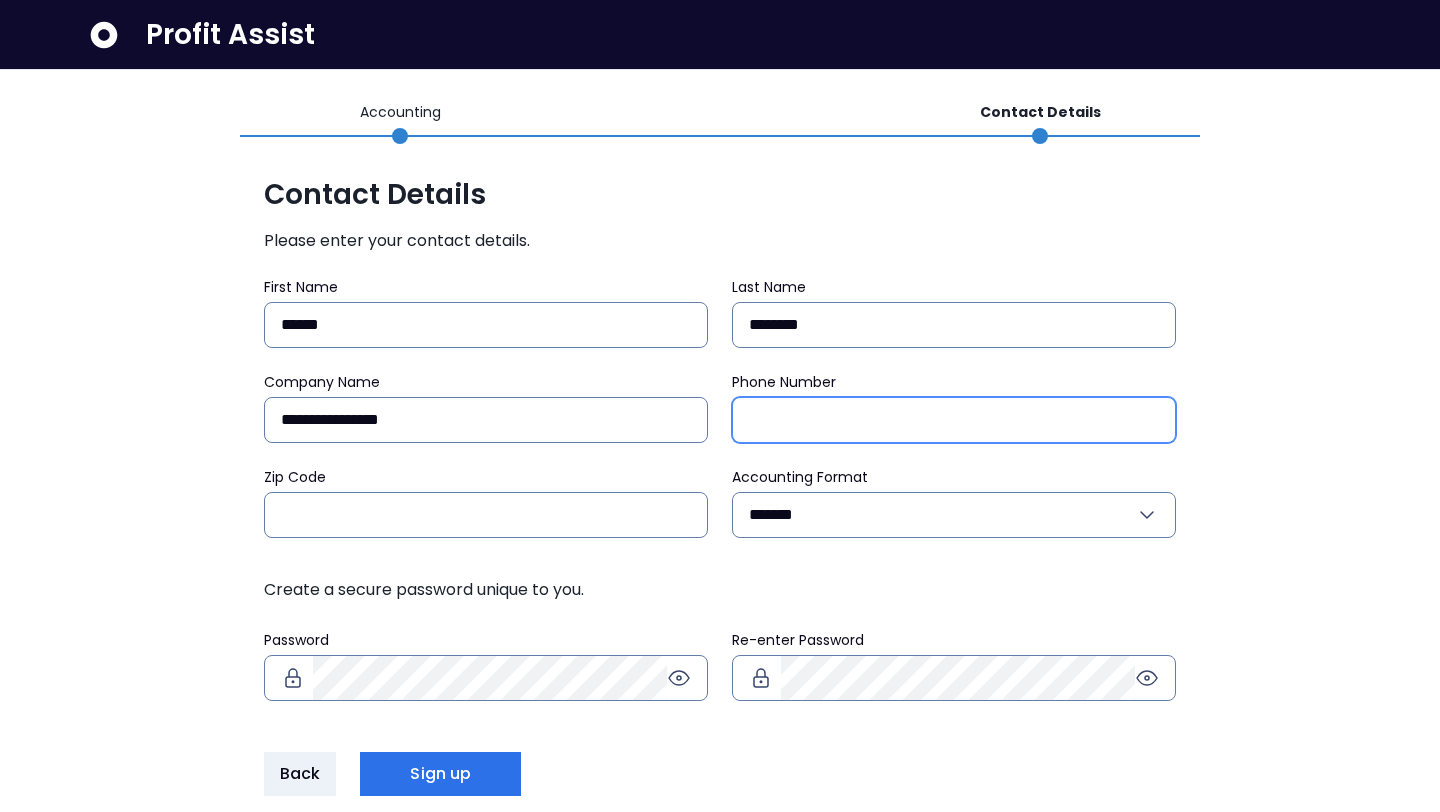 click on "Phone Number" at bounding box center (954, 420) 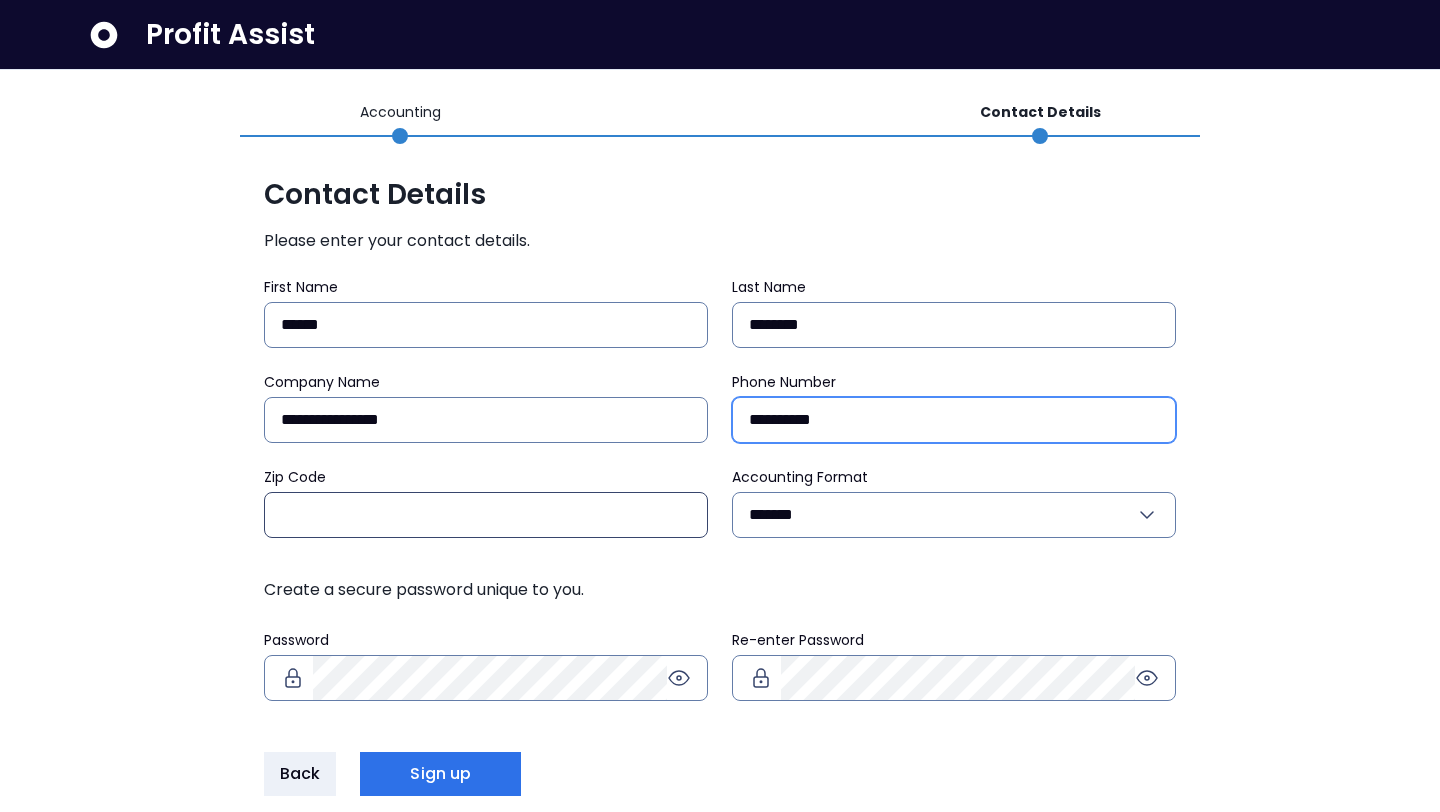 type on "**********" 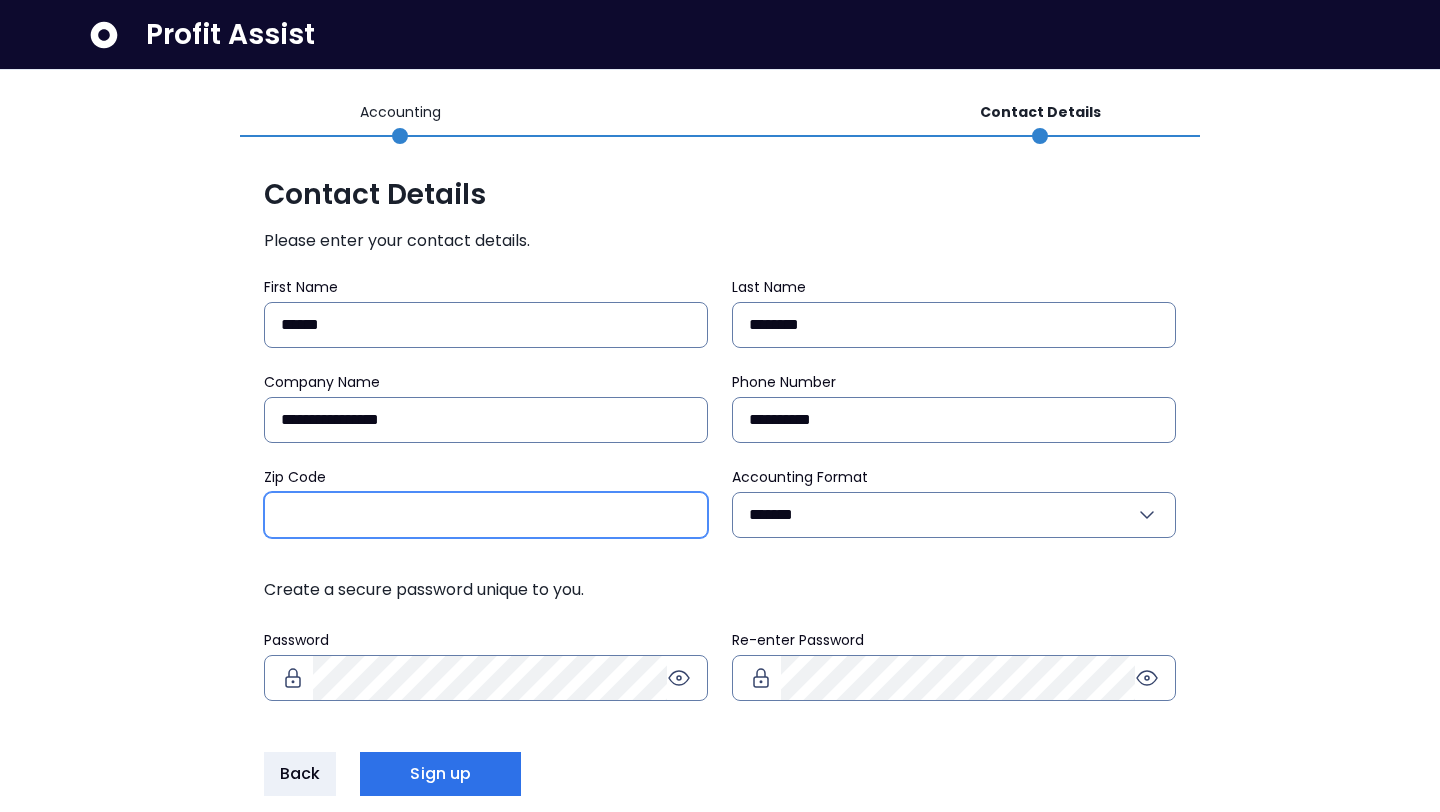 click on "Zip Code" at bounding box center [486, 515] 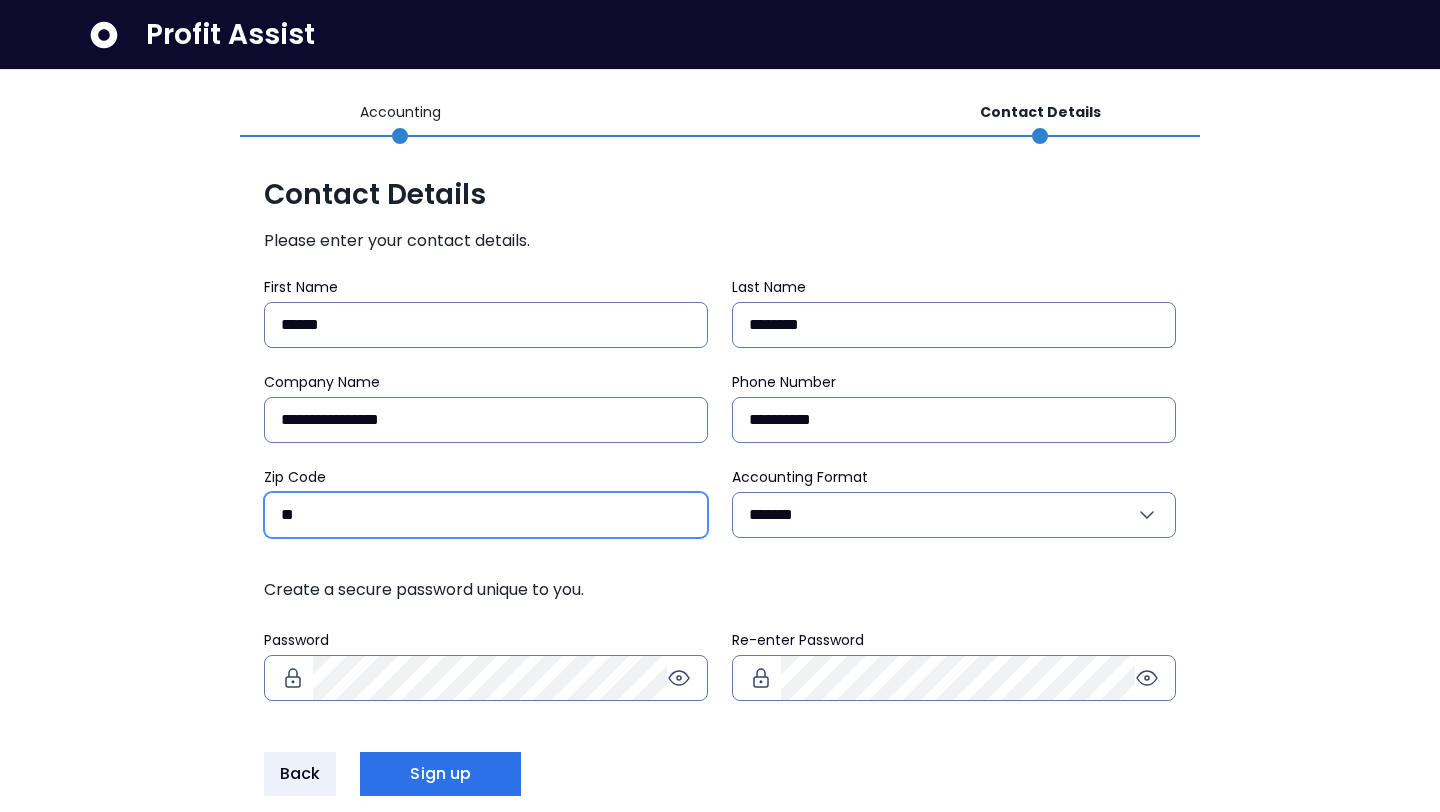 type on "*" 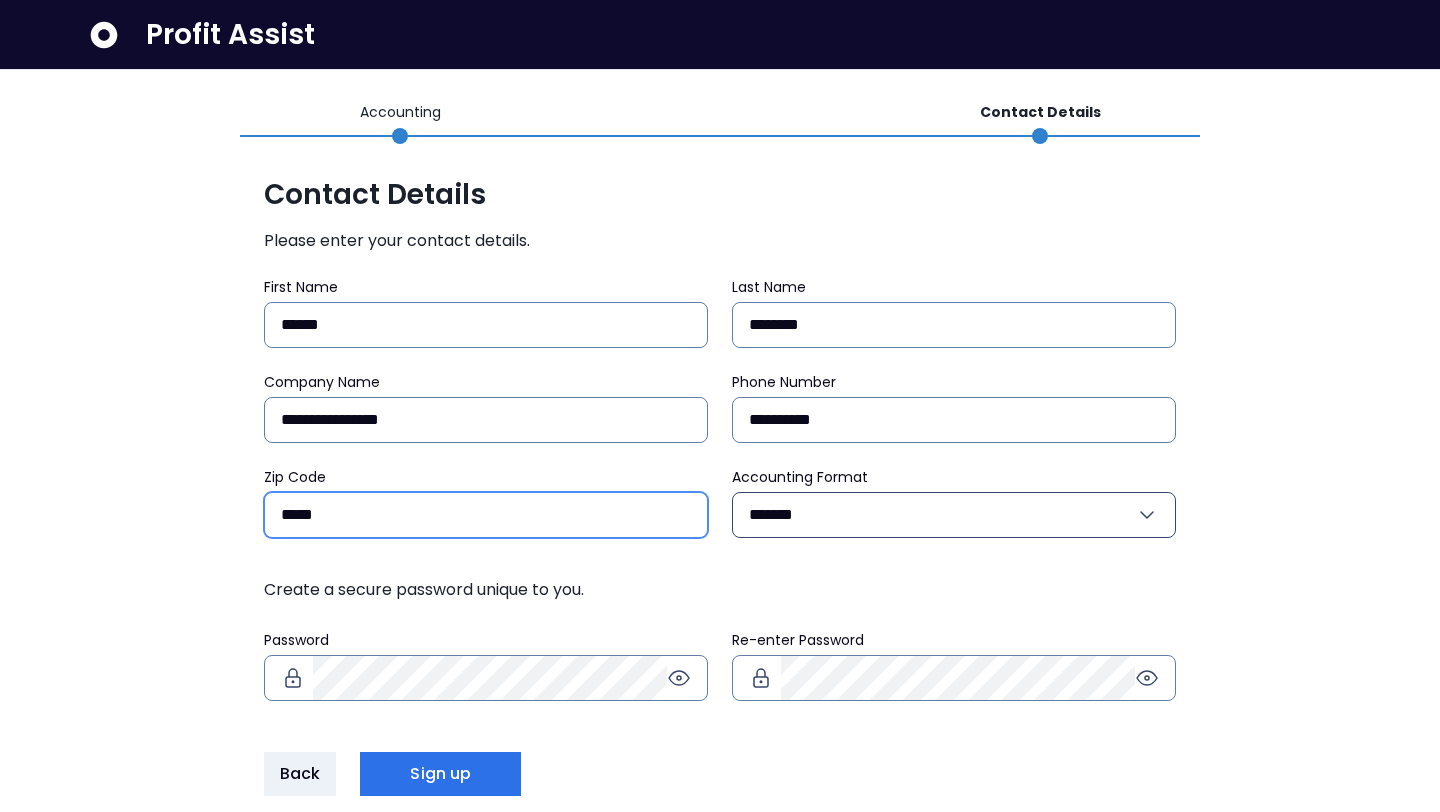 type on "*****" 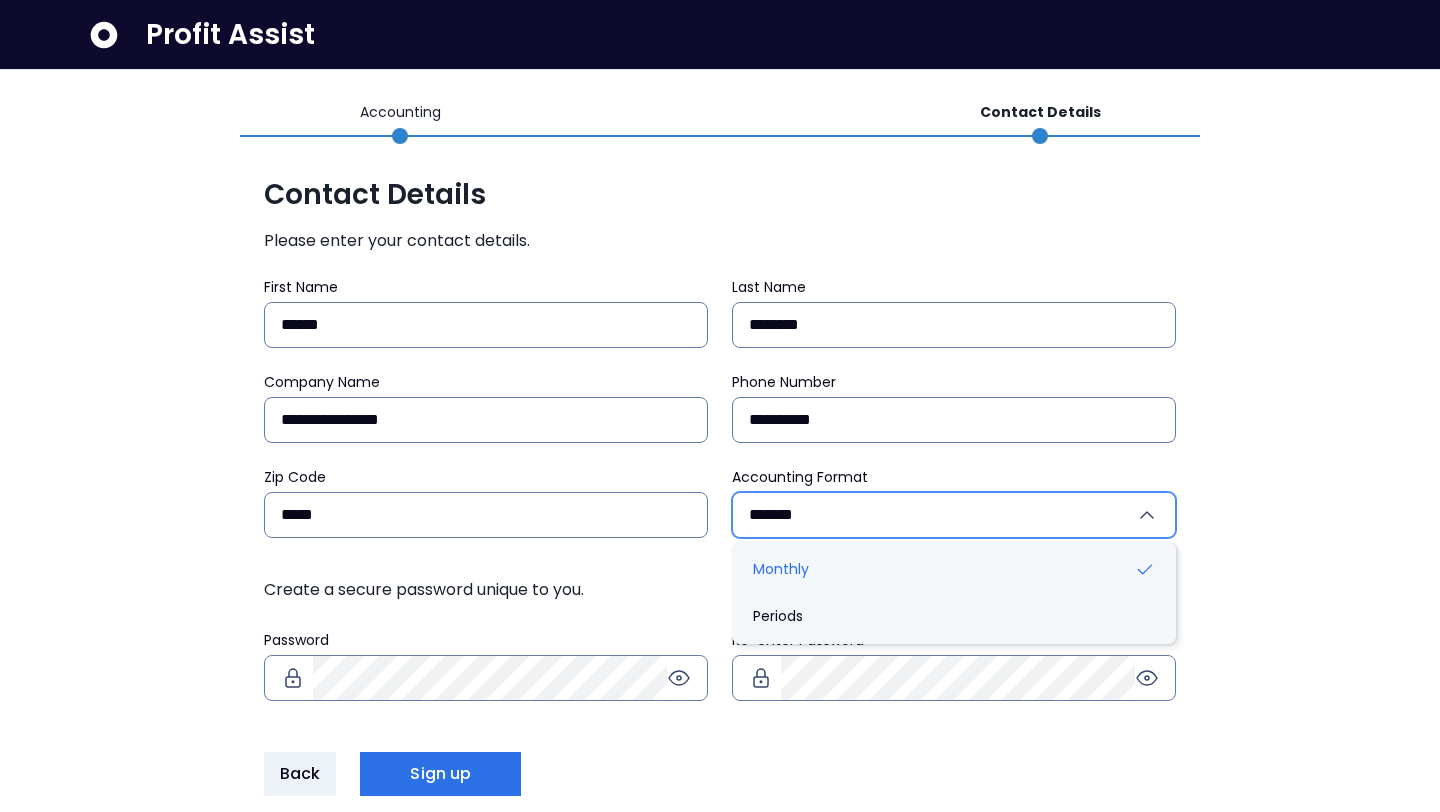 click on "*******" at bounding box center (942, 515) 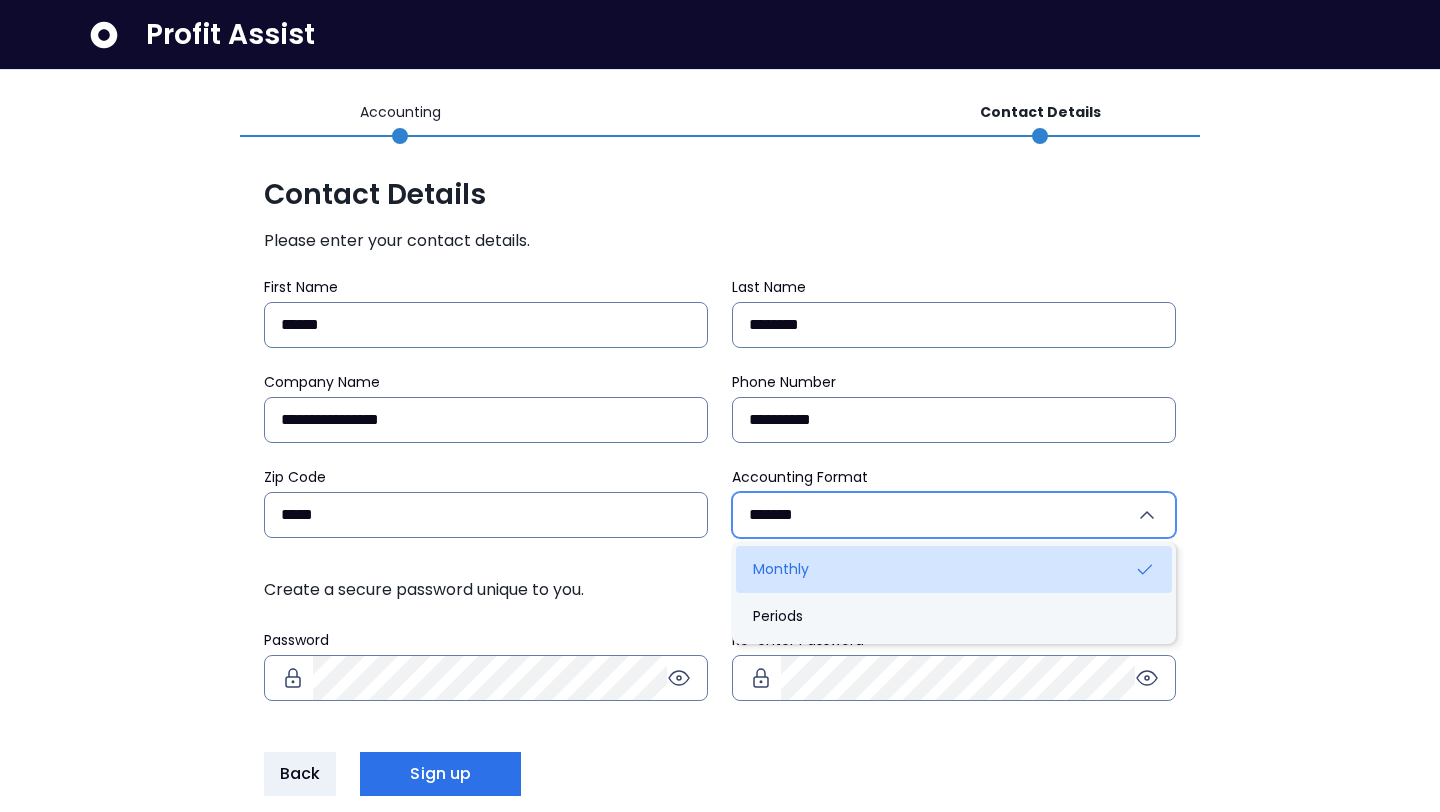 click on "Monthly" at bounding box center (954, 569) 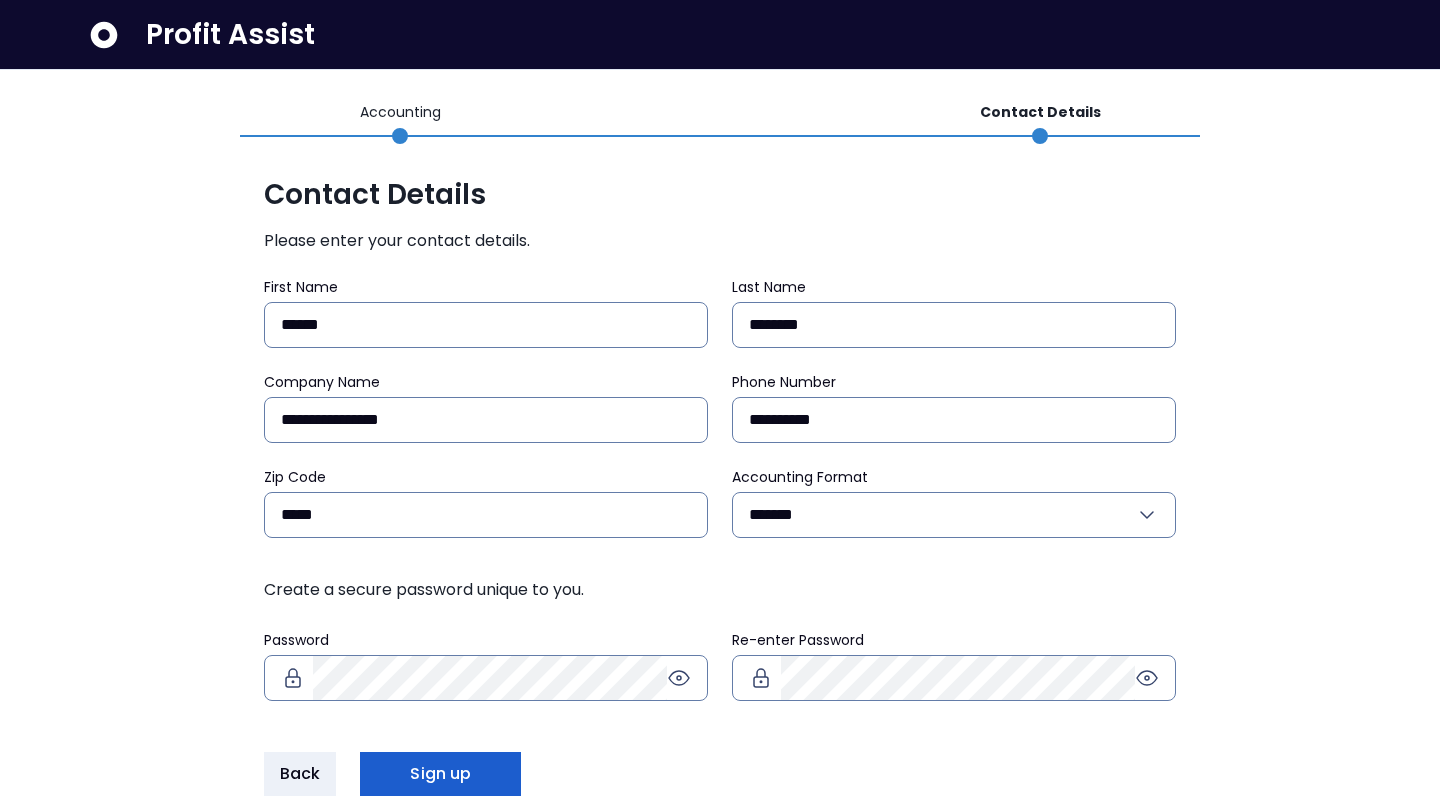 click on "Sign up" at bounding box center [440, 774] 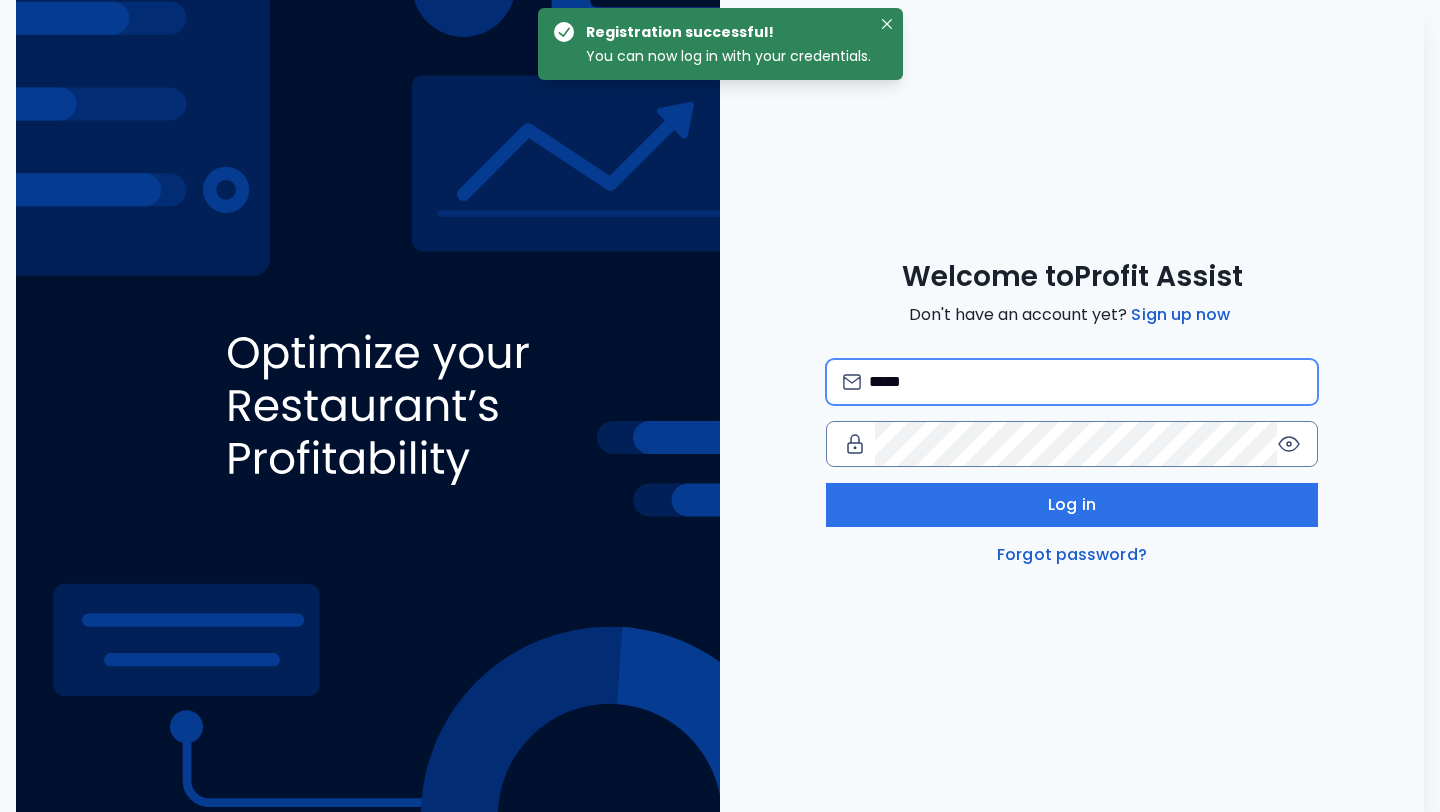click on "*****" at bounding box center (1085, 382) 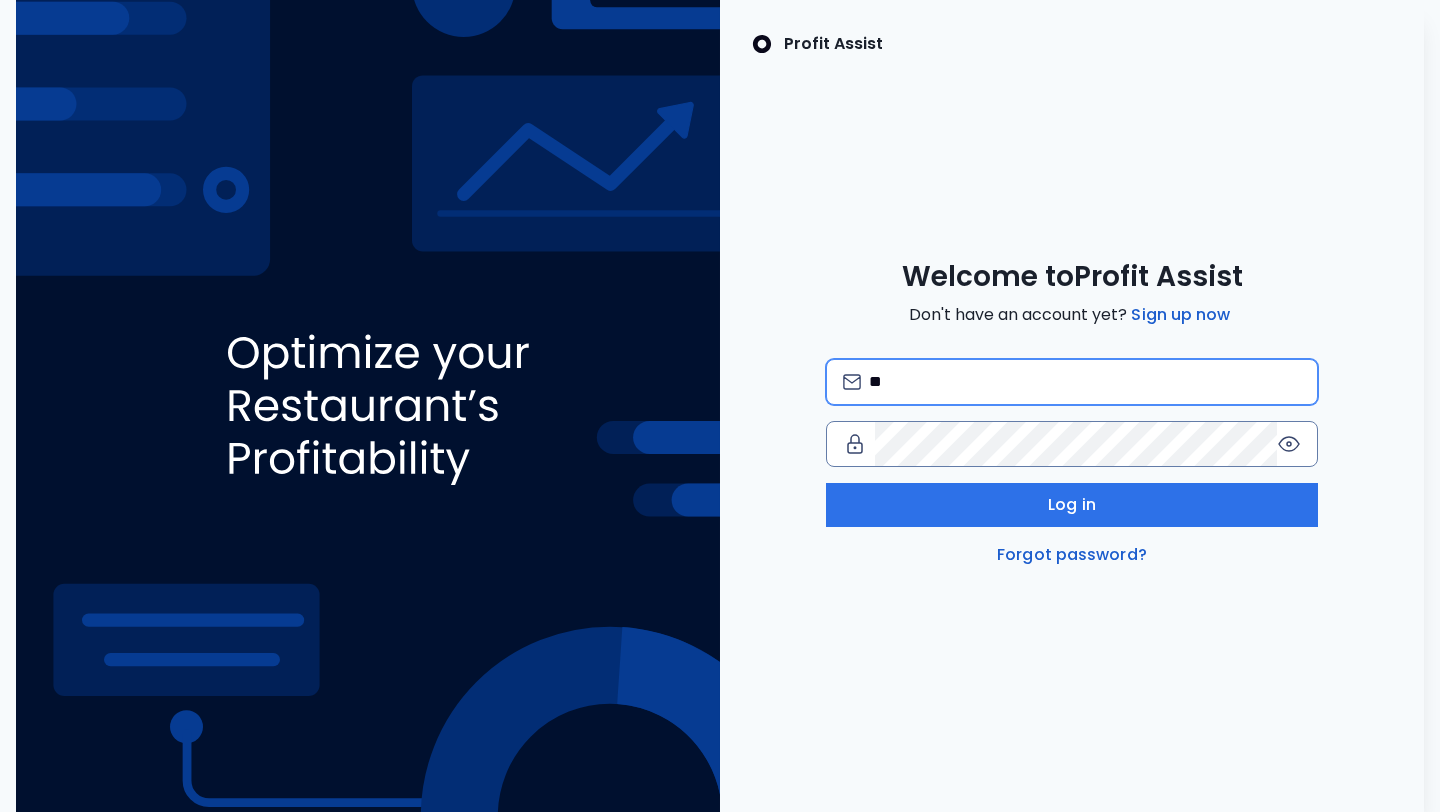 type on "*" 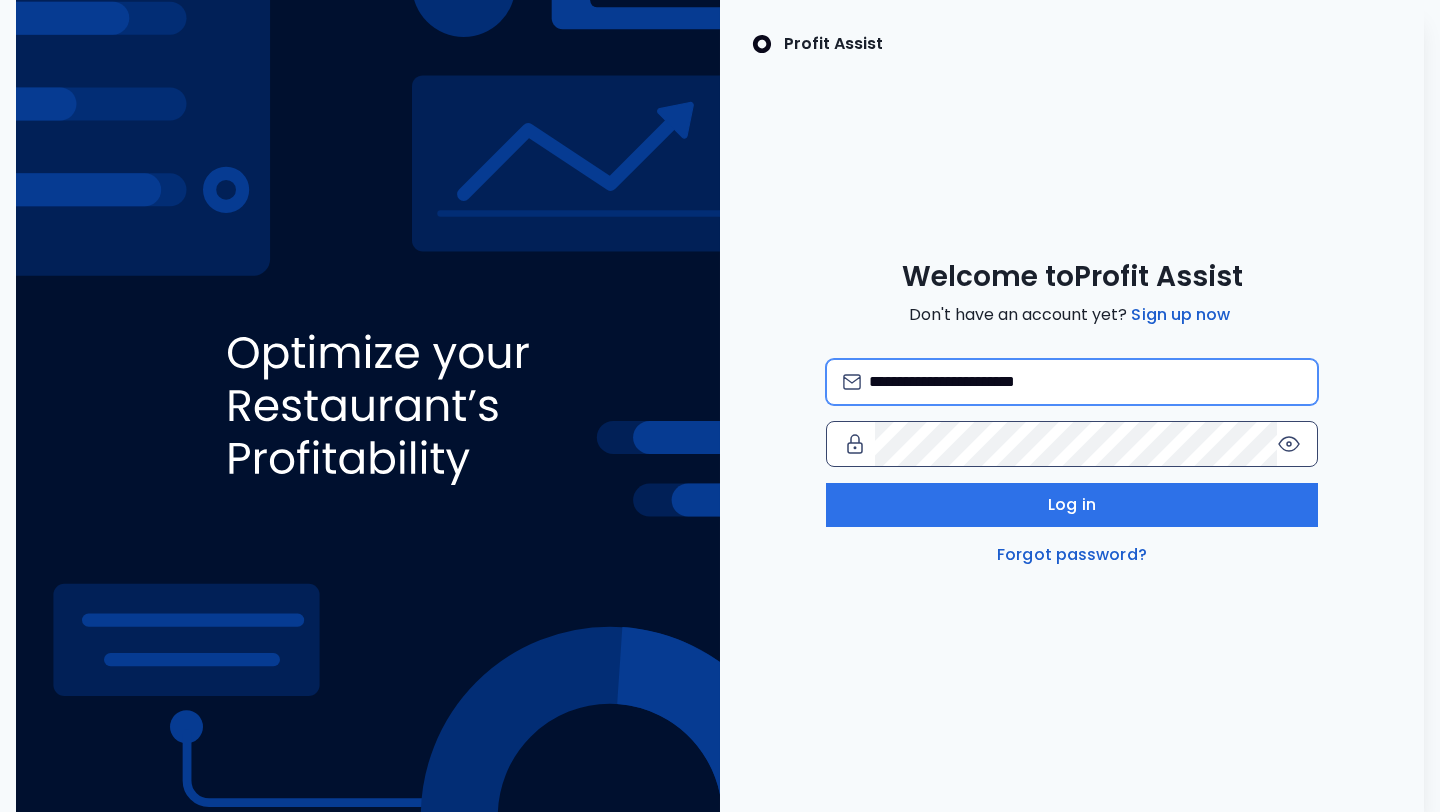 type on "**********" 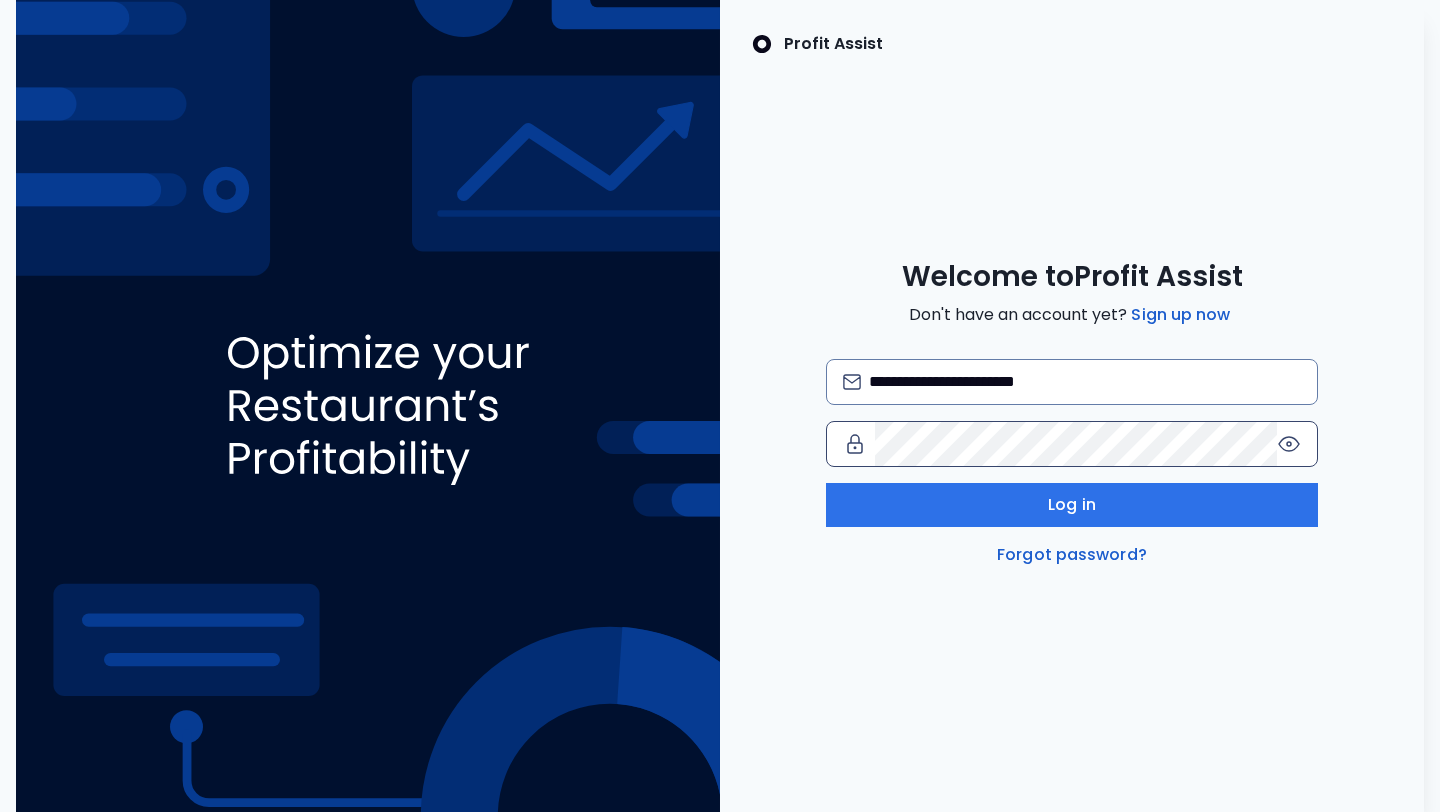 click 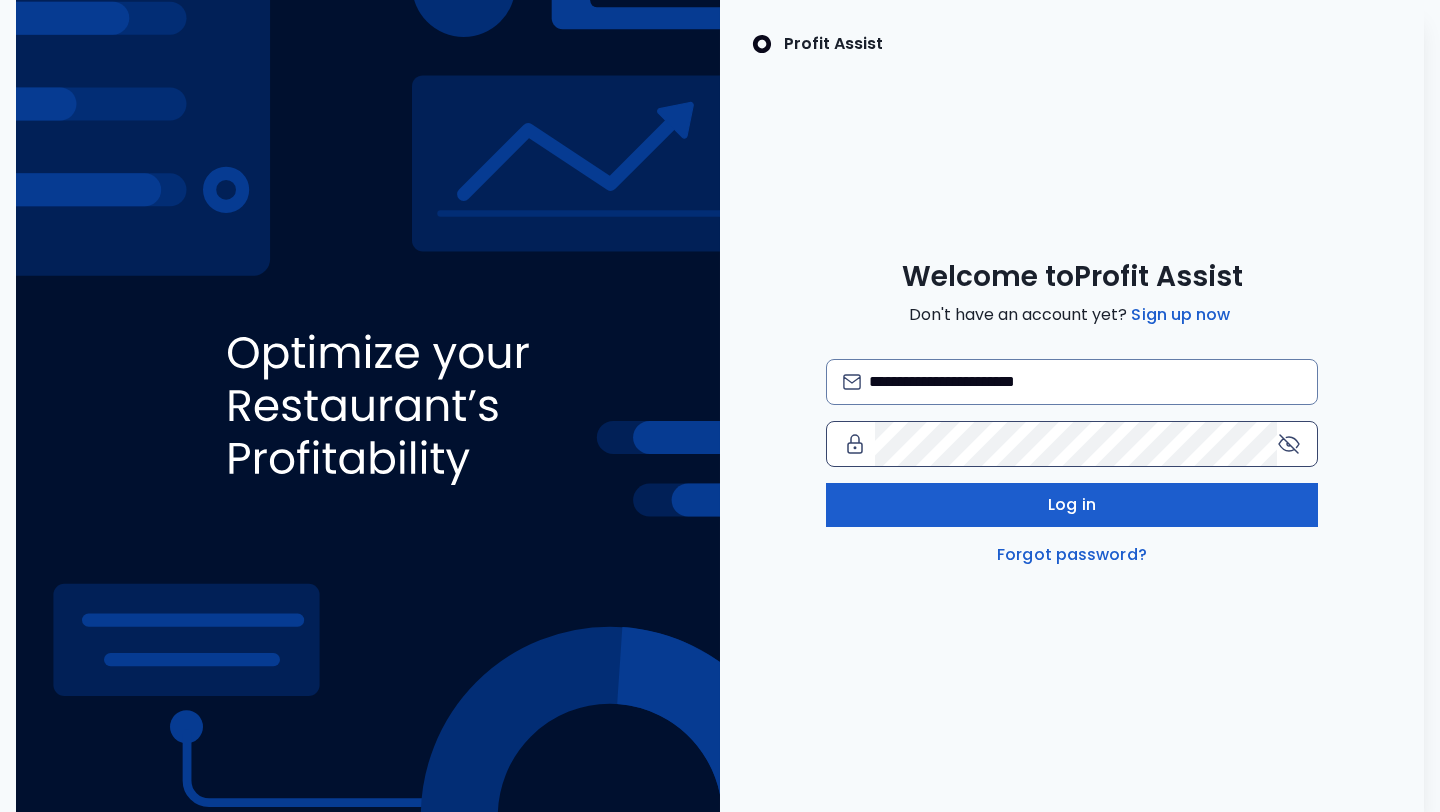 click on "Log in" at bounding box center (1072, 505) 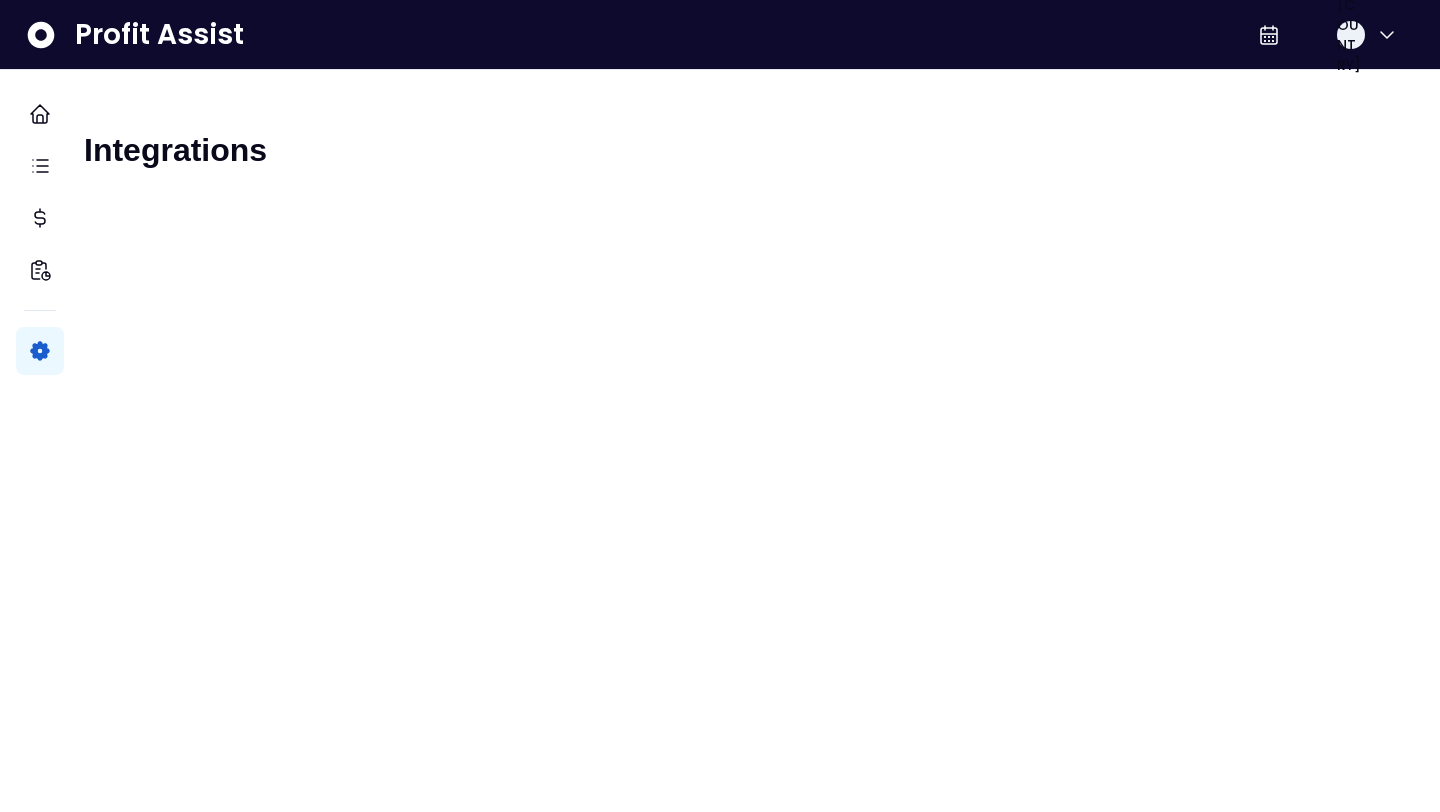 scroll, scrollTop: 0, scrollLeft: 0, axis: both 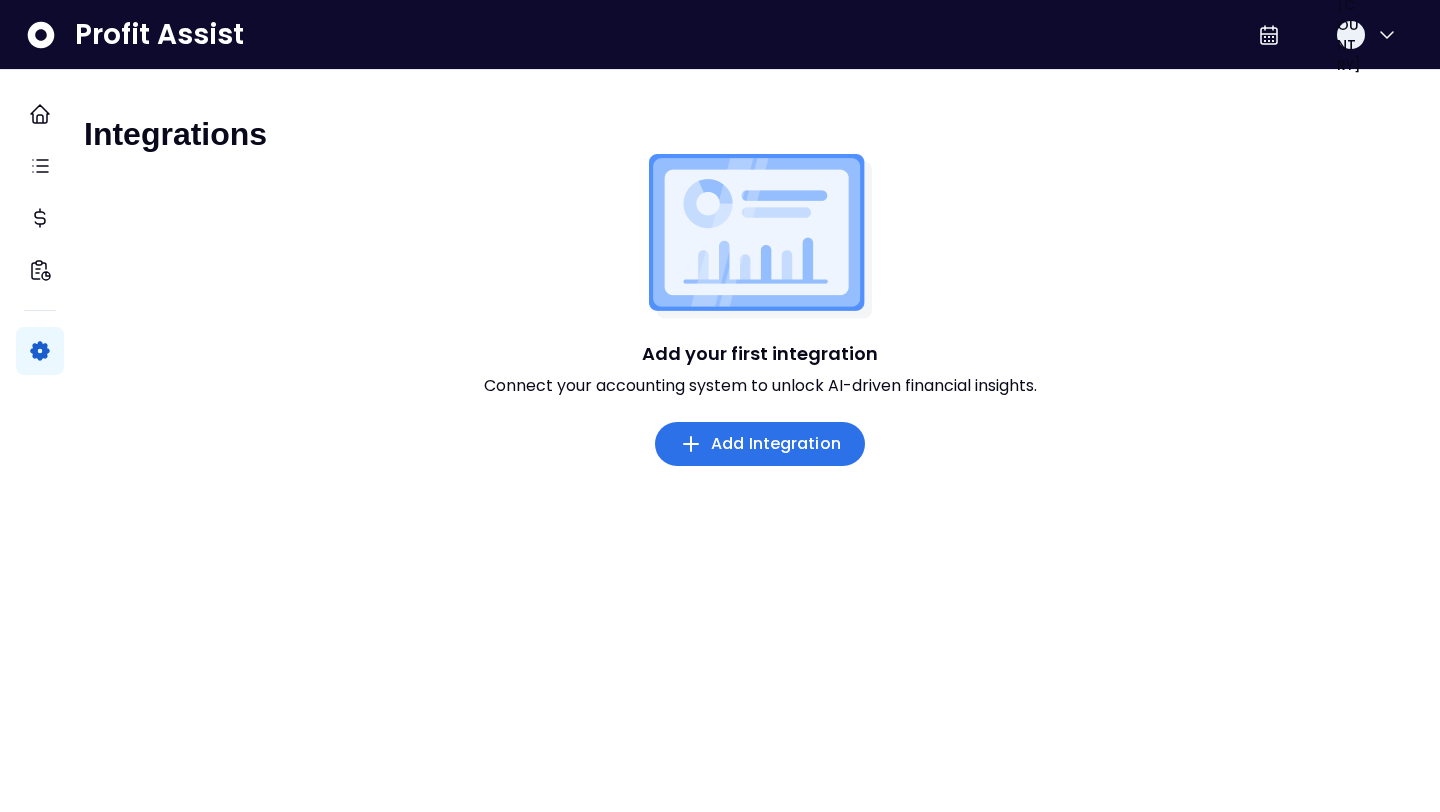 click on "Add Integration" at bounding box center (776, 444) 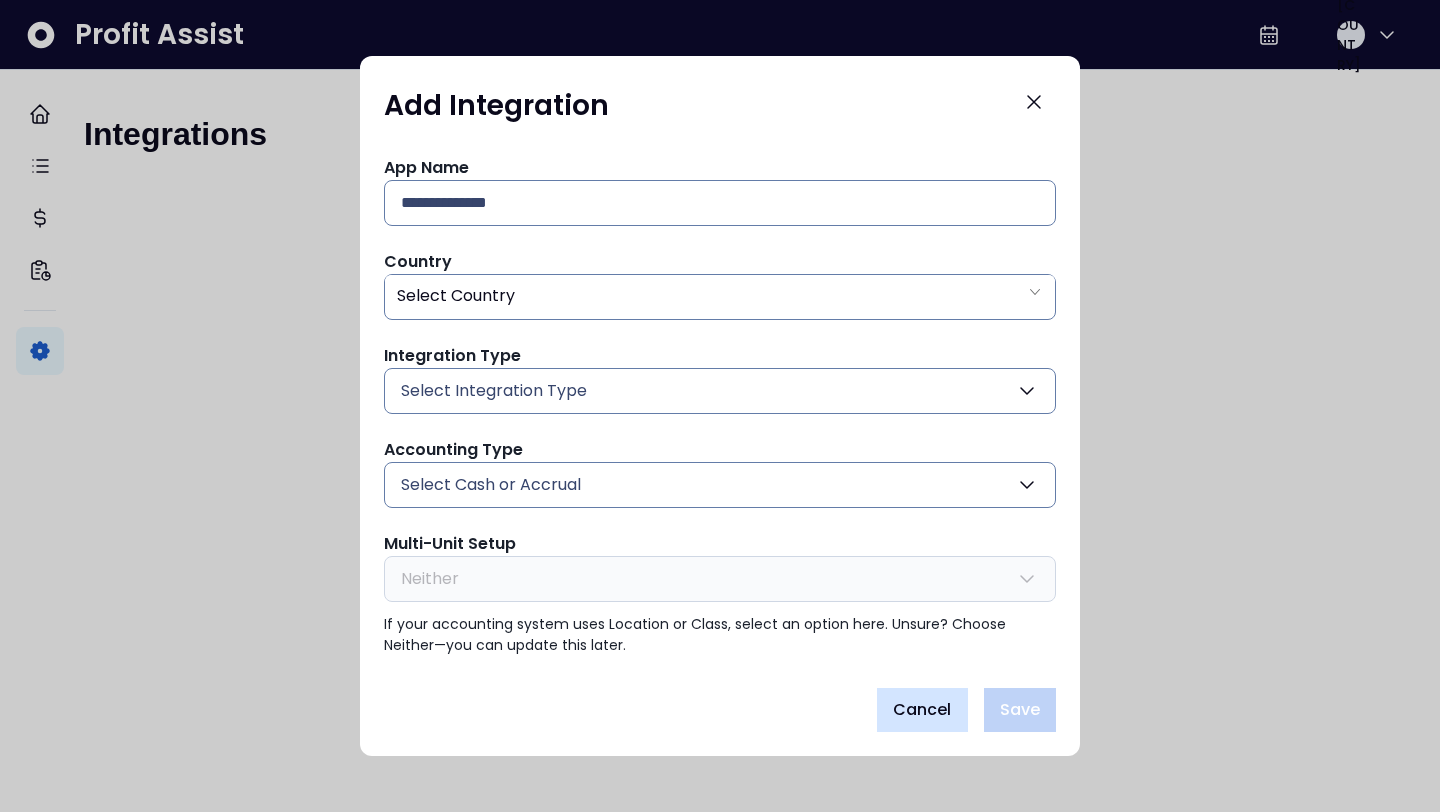 click on "Cancel" at bounding box center (922, 710) 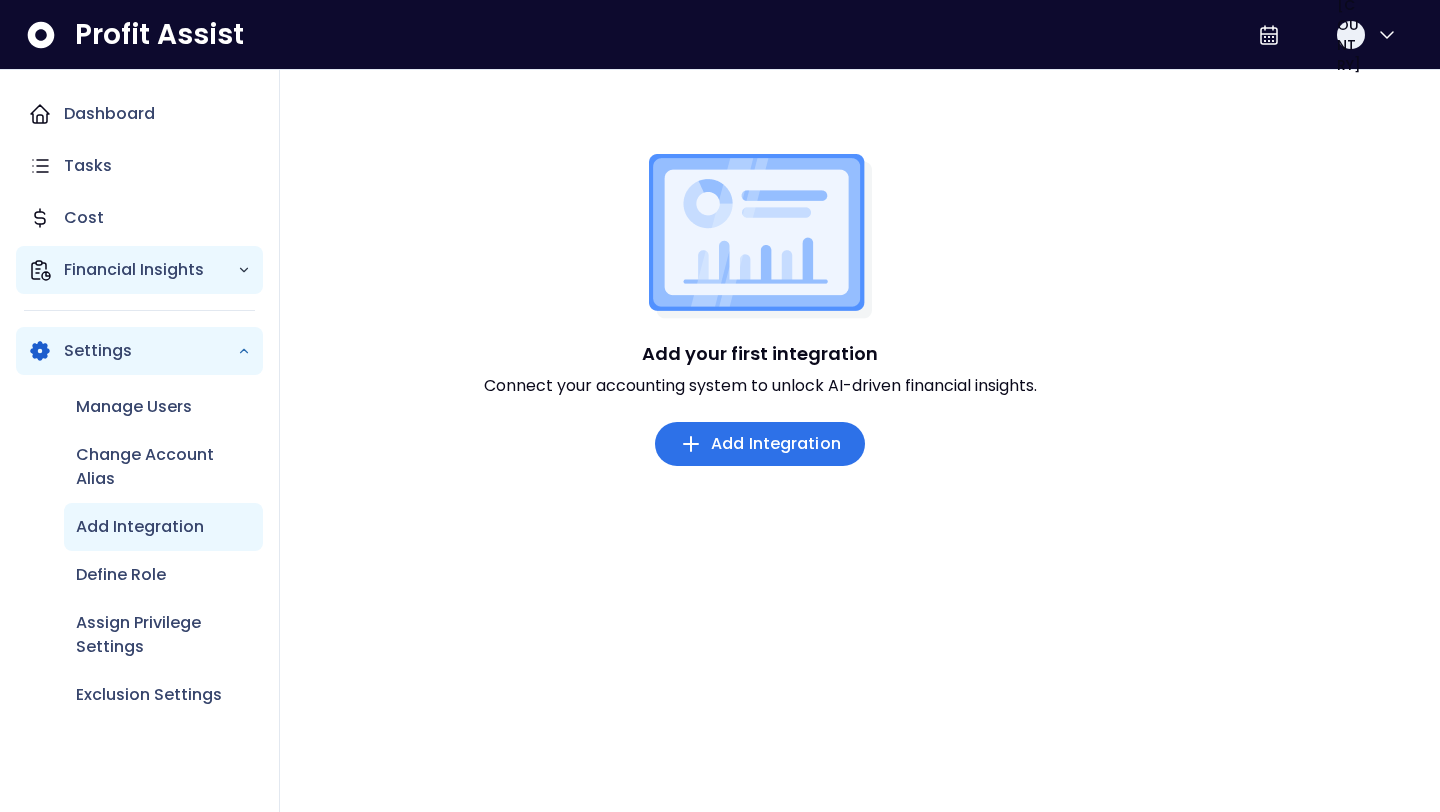 click 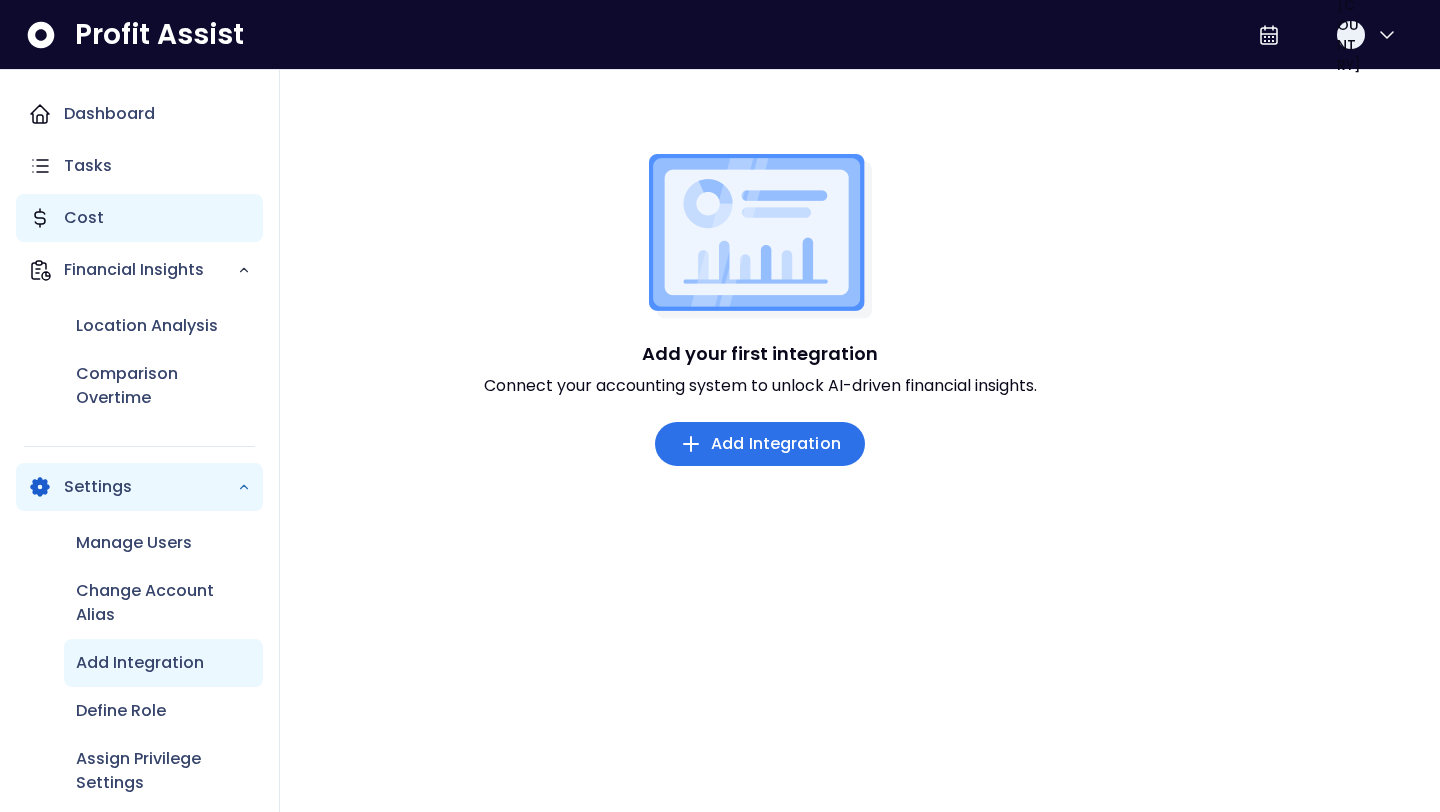 click on "Cost" at bounding box center [139, 218] 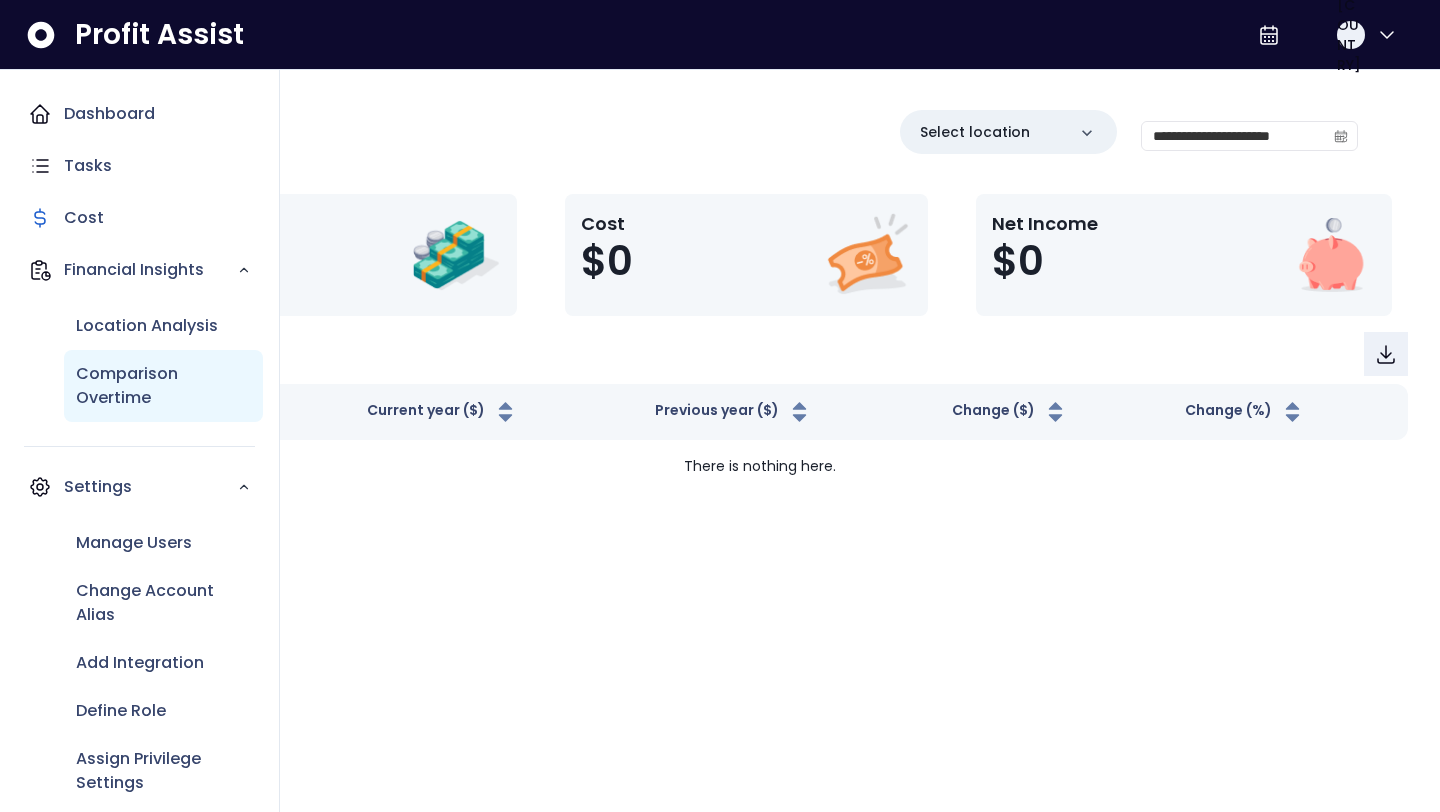 click on "Comparison Overtime" at bounding box center (163, 386) 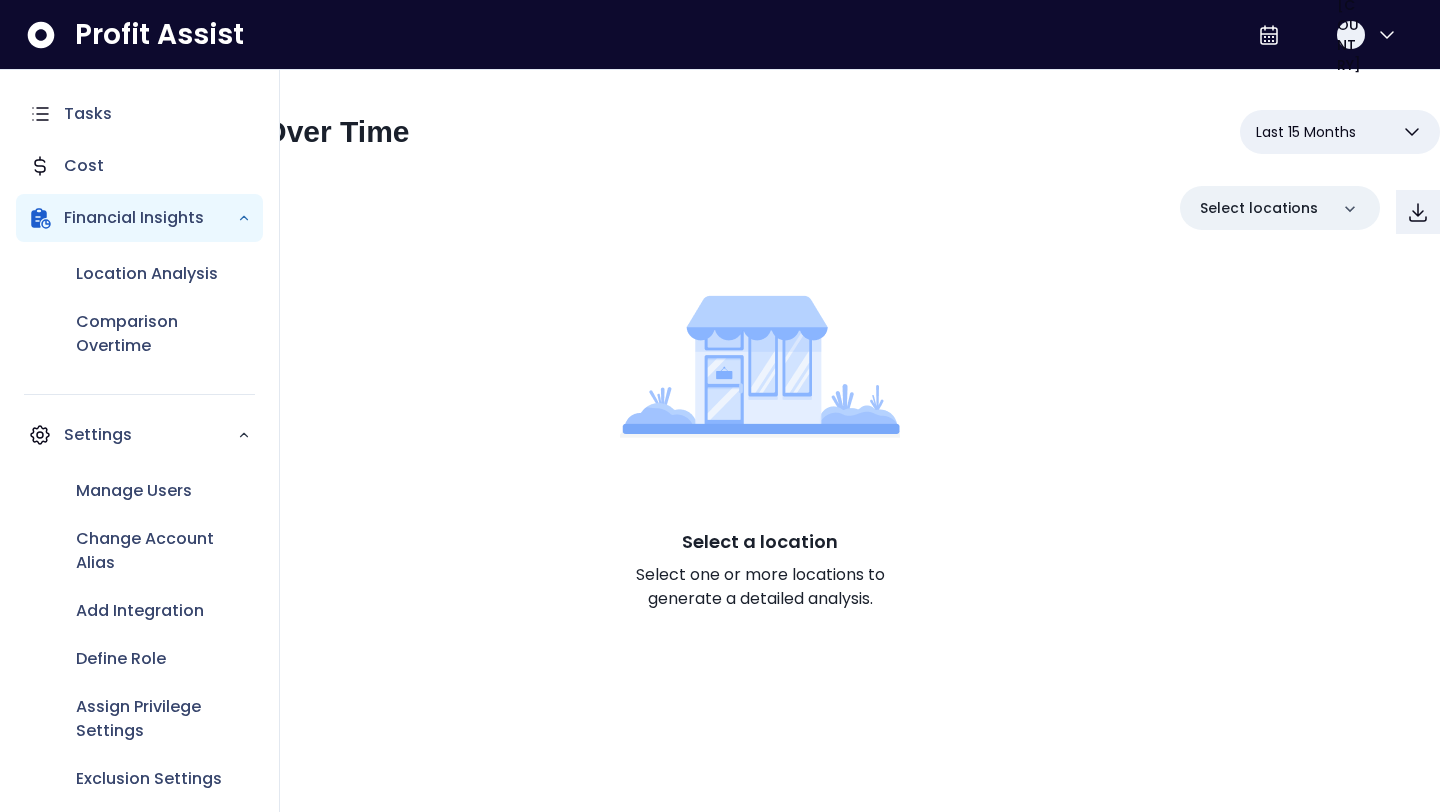 scroll, scrollTop: 71, scrollLeft: 0, axis: vertical 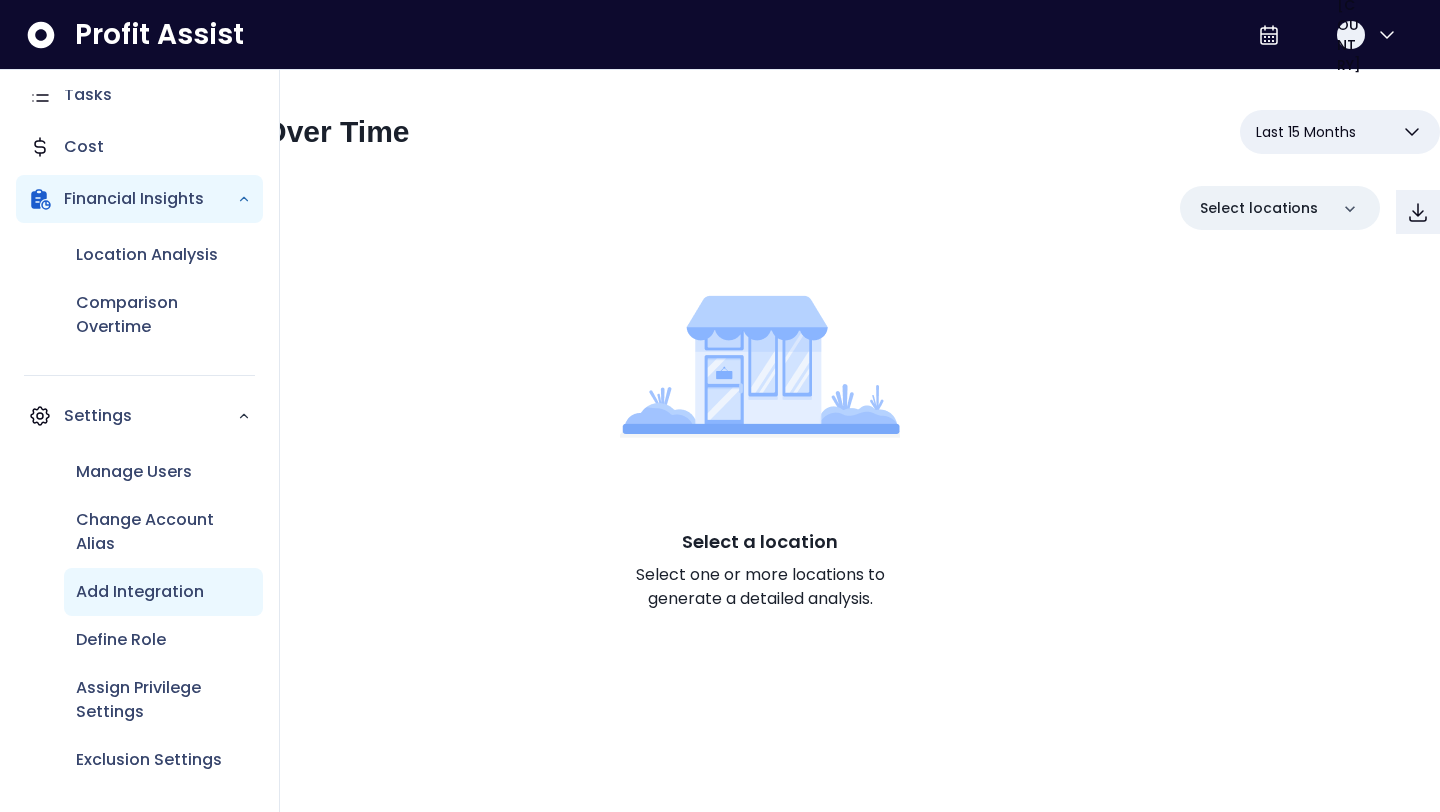click on "Add Integration" at bounding box center (140, 592) 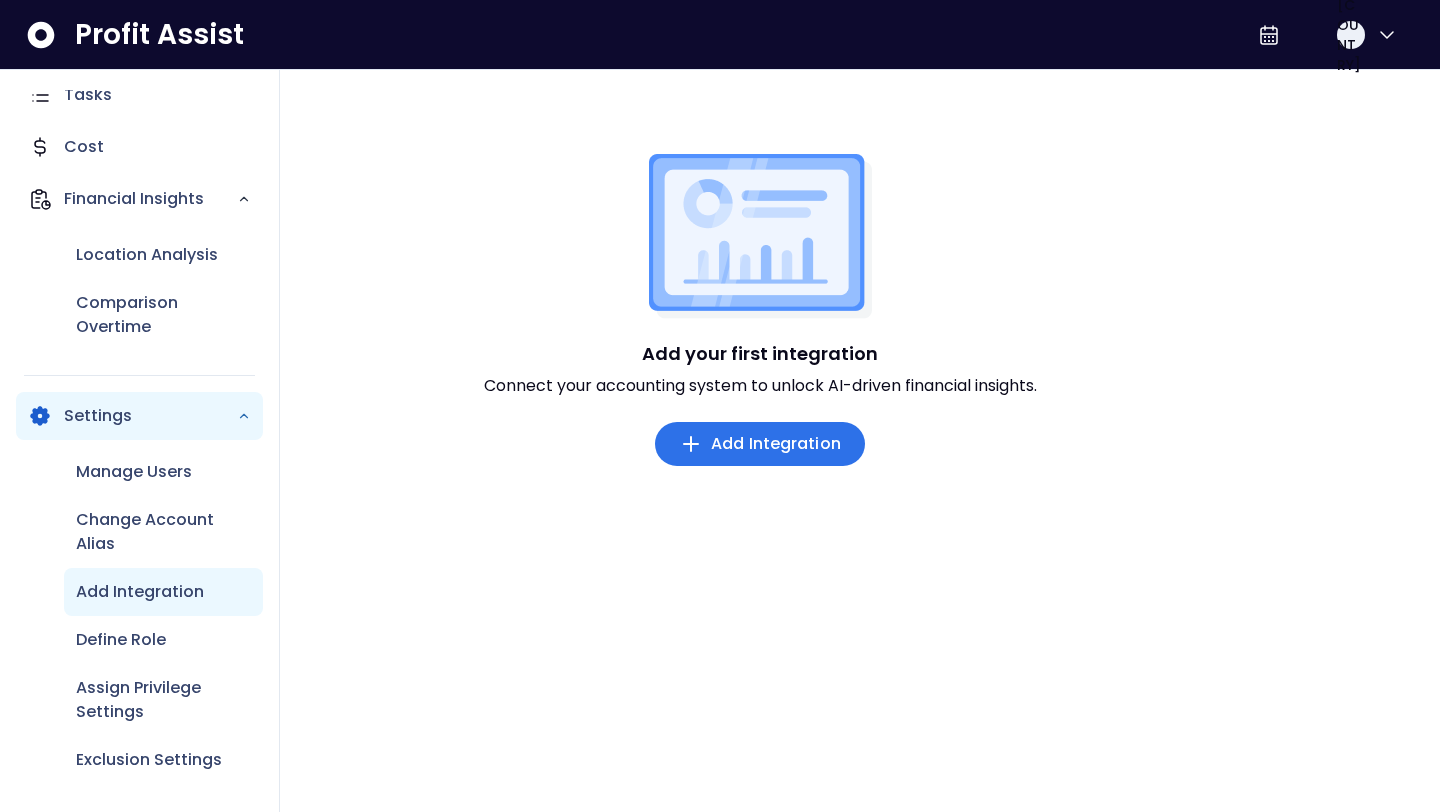 scroll, scrollTop: 0, scrollLeft: 0, axis: both 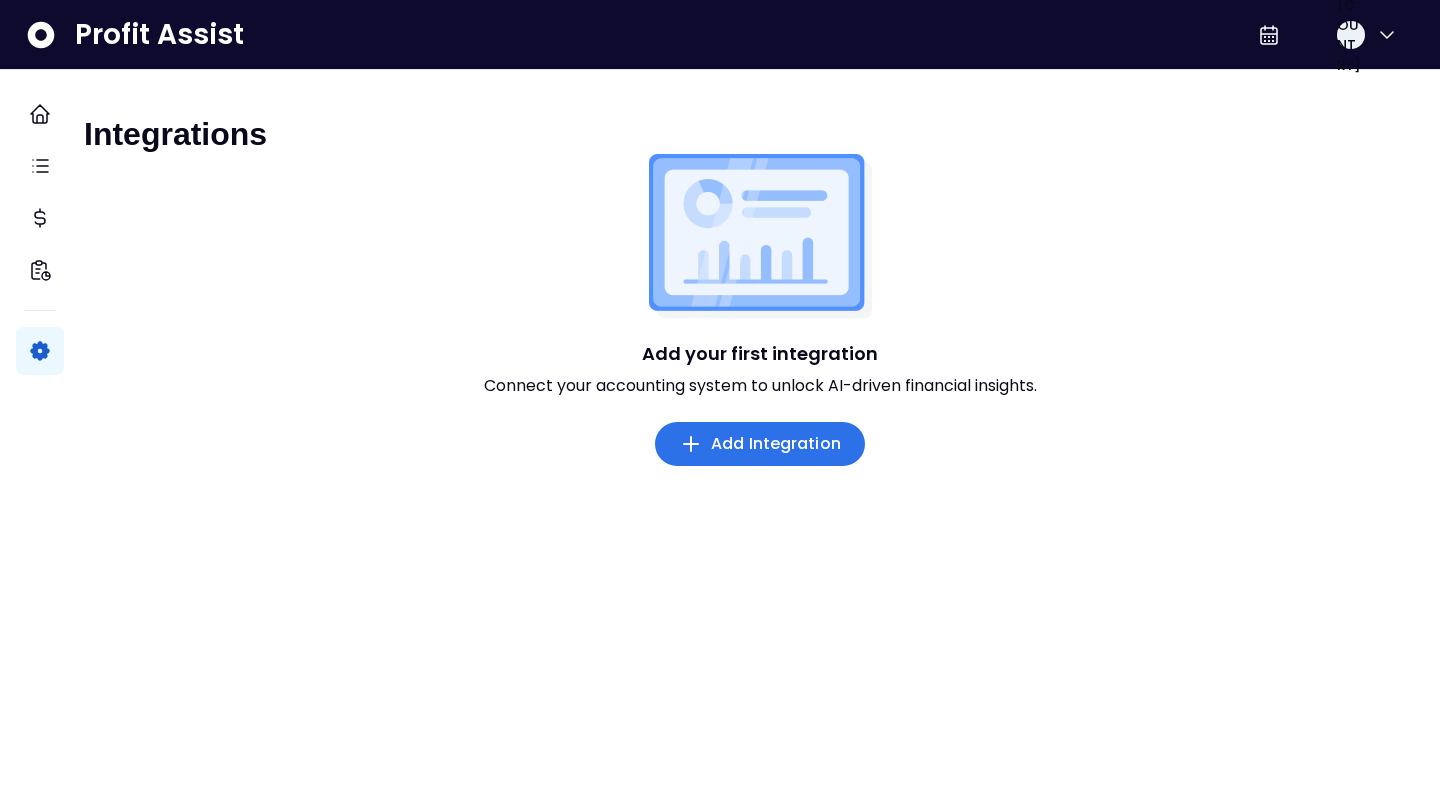 click on "Add Integration" at bounding box center (776, 444) 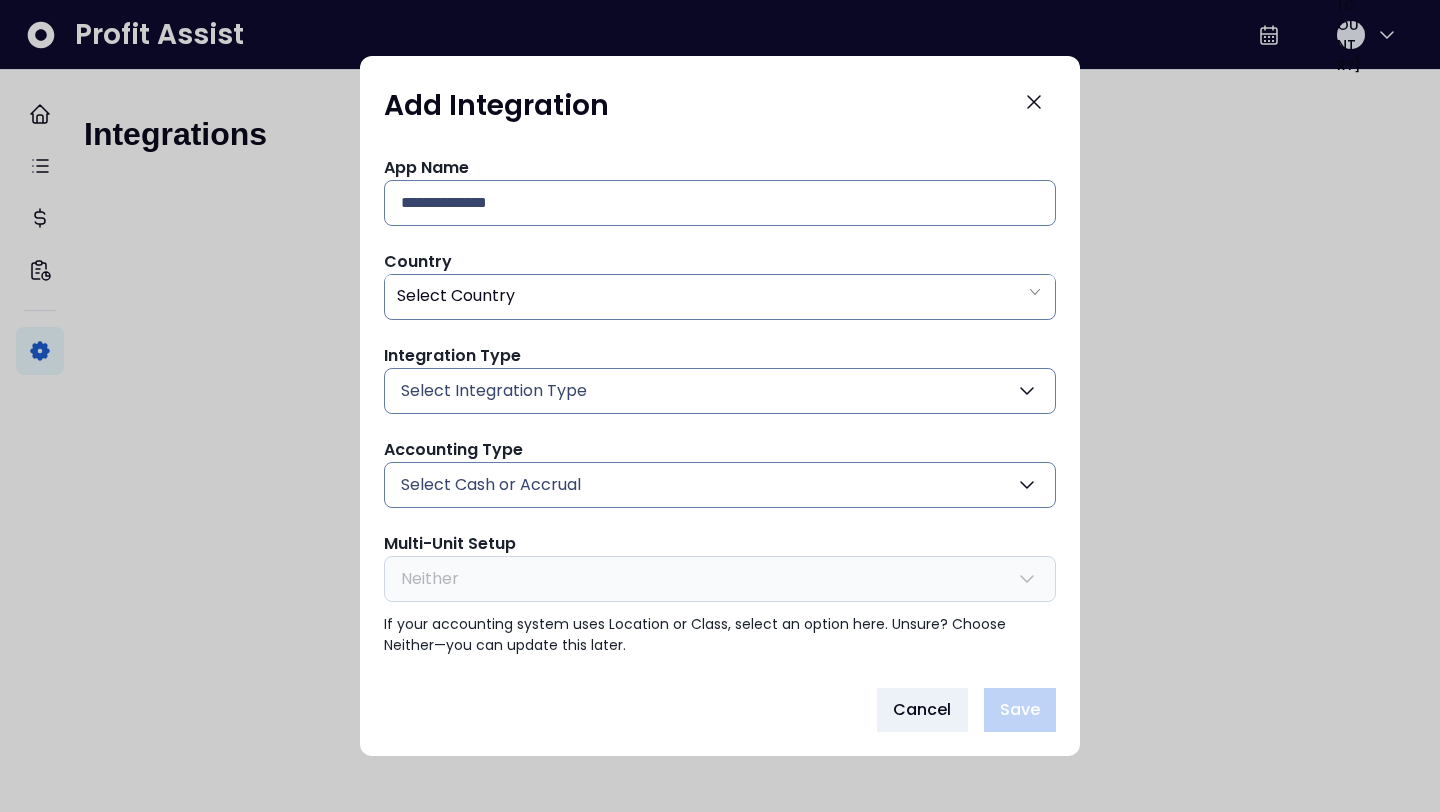 click on "Select Integration Type" at bounding box center [720, 391] 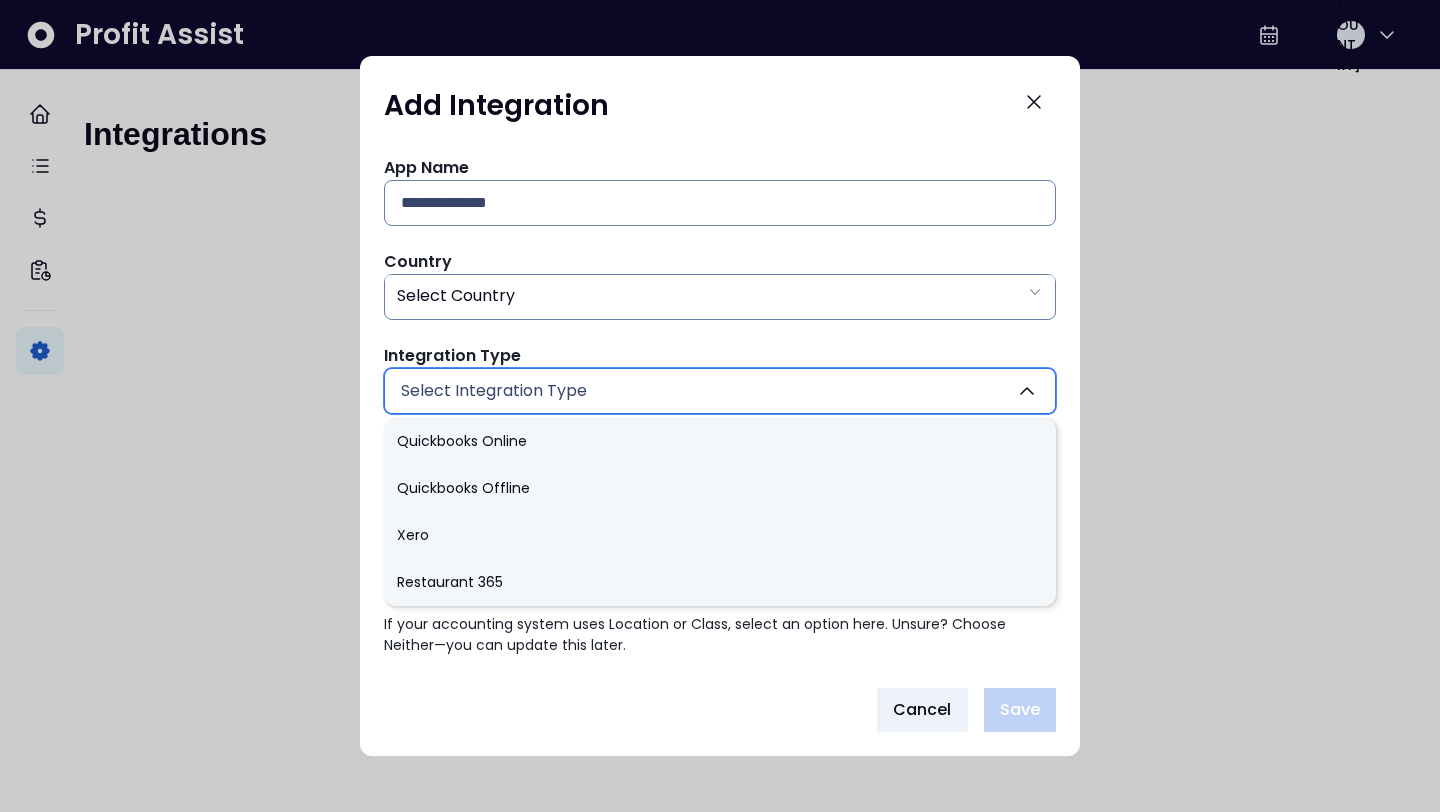 click at bounding box center [720, 406] 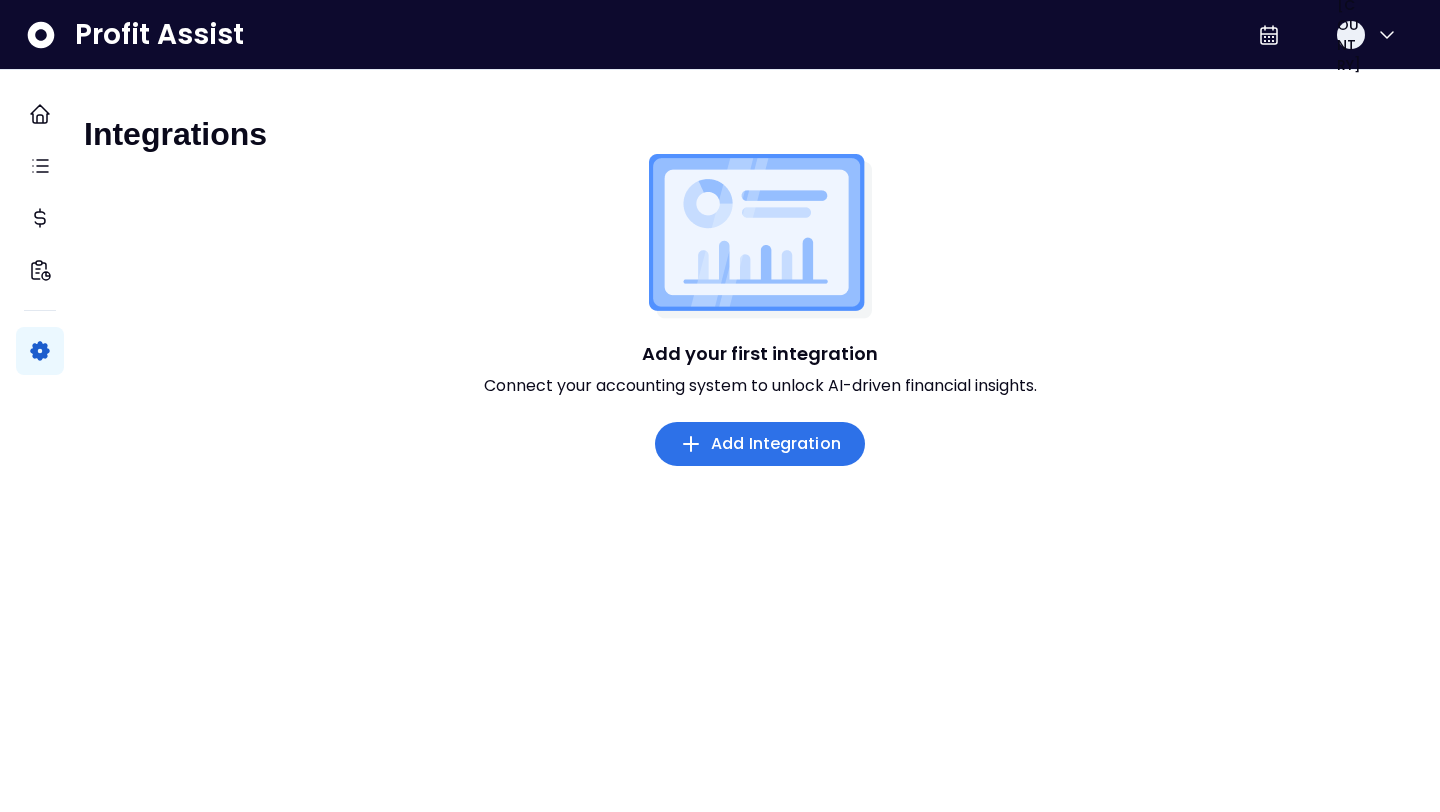 click on "Add Integration" at bounding box center (776, 444) 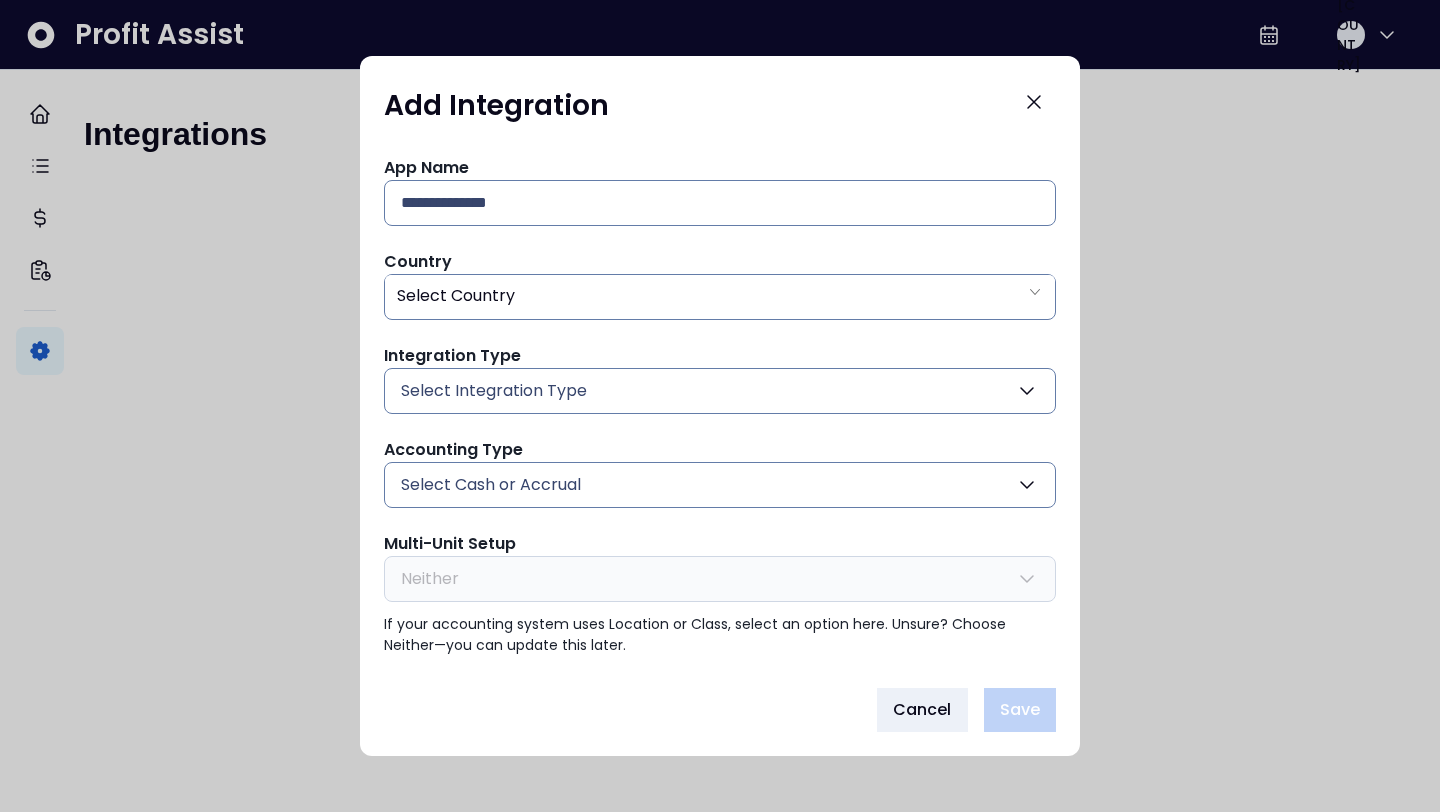 click on "Select Cash or Accrual" at bounding box center (720, 485) 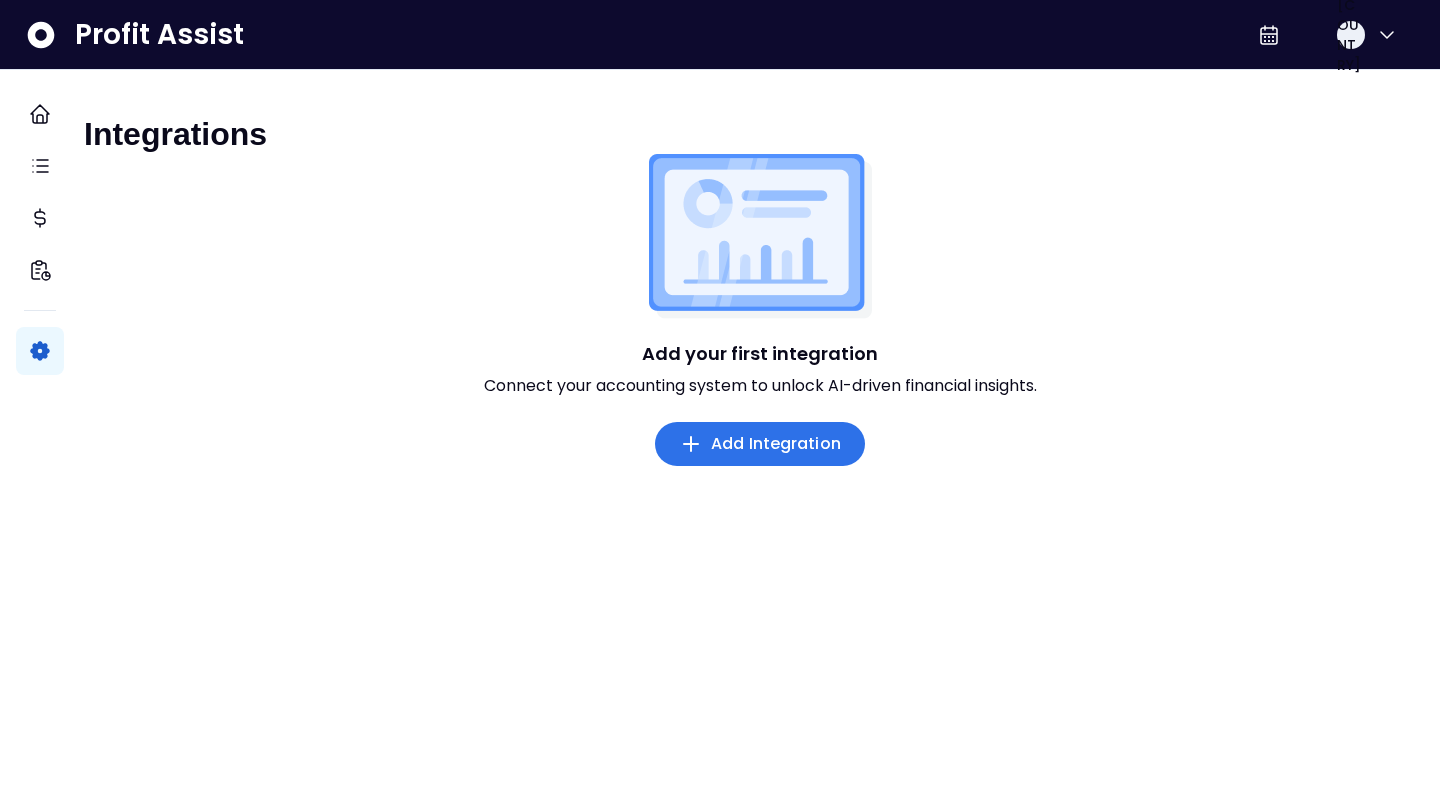 click on "Add Integration" at bounding box center (760, 444) 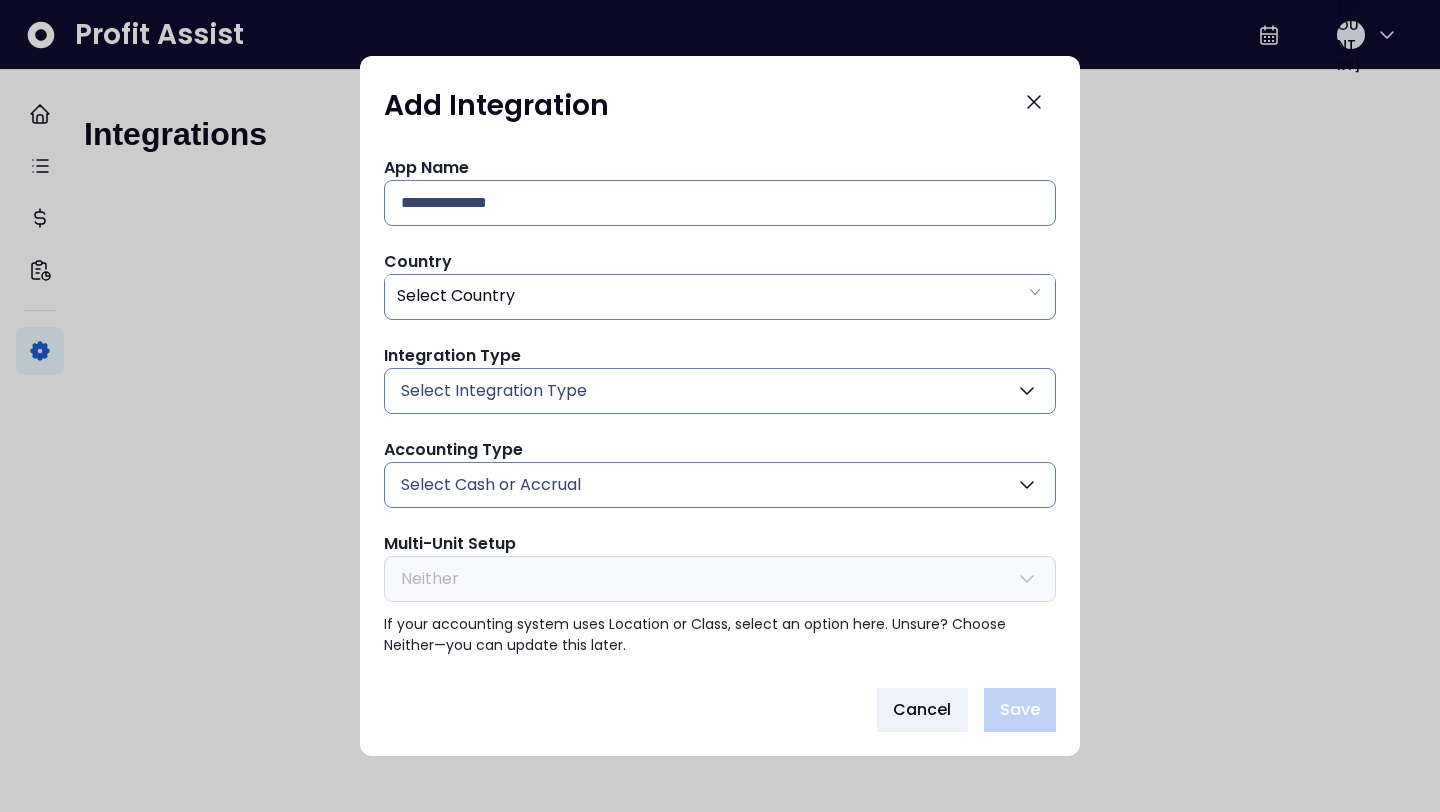 click on "Select Cash or Accrual" at bounding box center [720, 485] 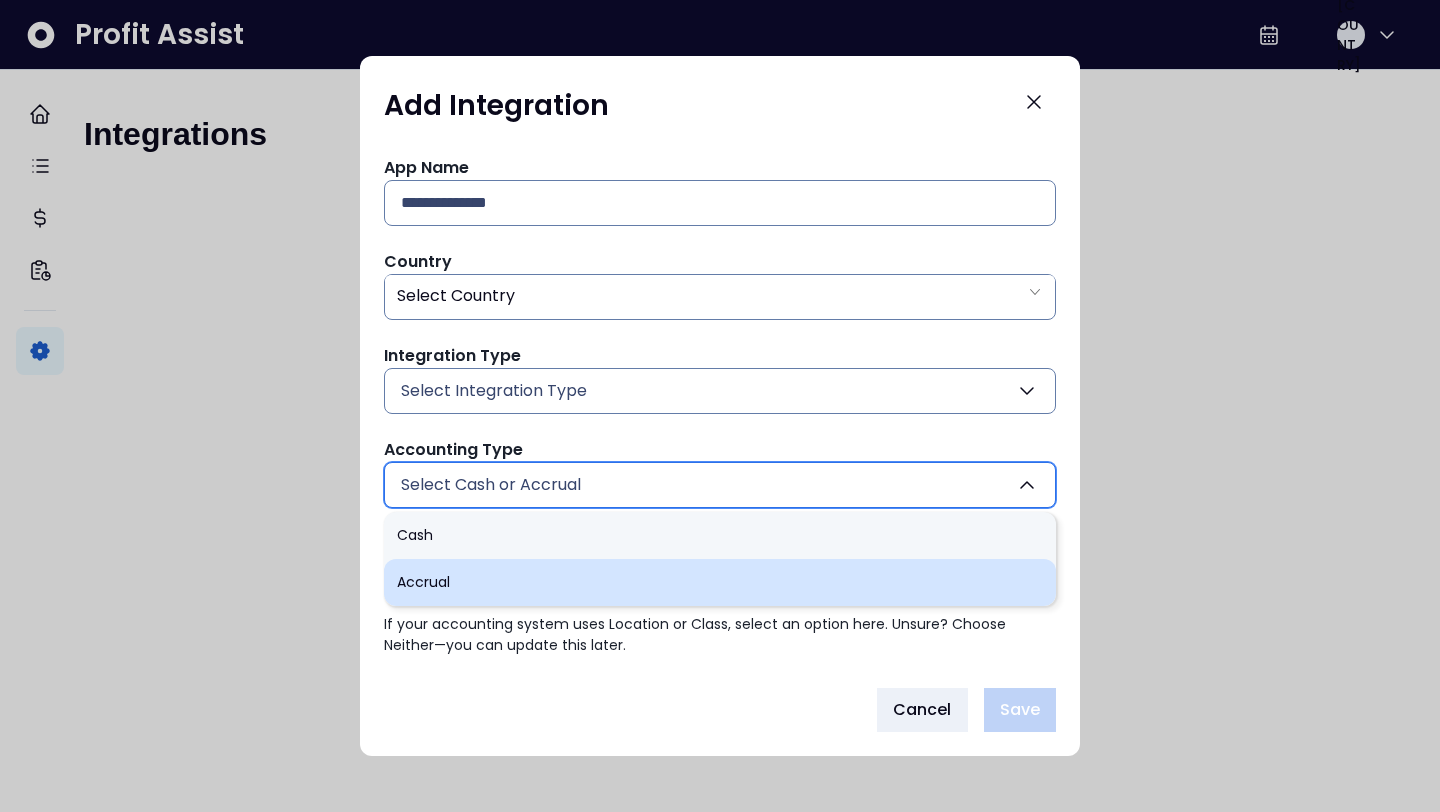 click on "Accrual" at bounding box center [720, 582] 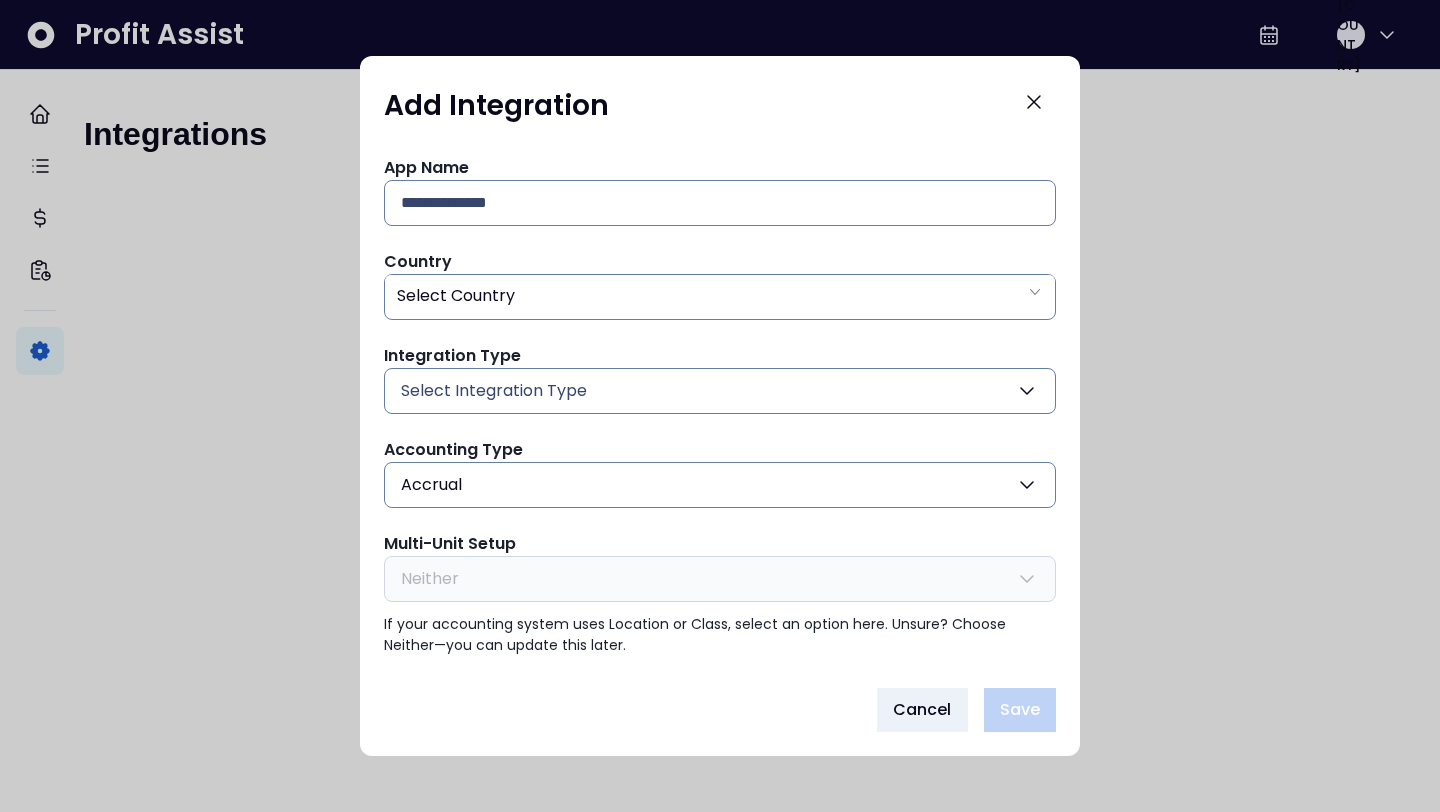 click on "Select Integration Type" at bounding box center (720, 391) 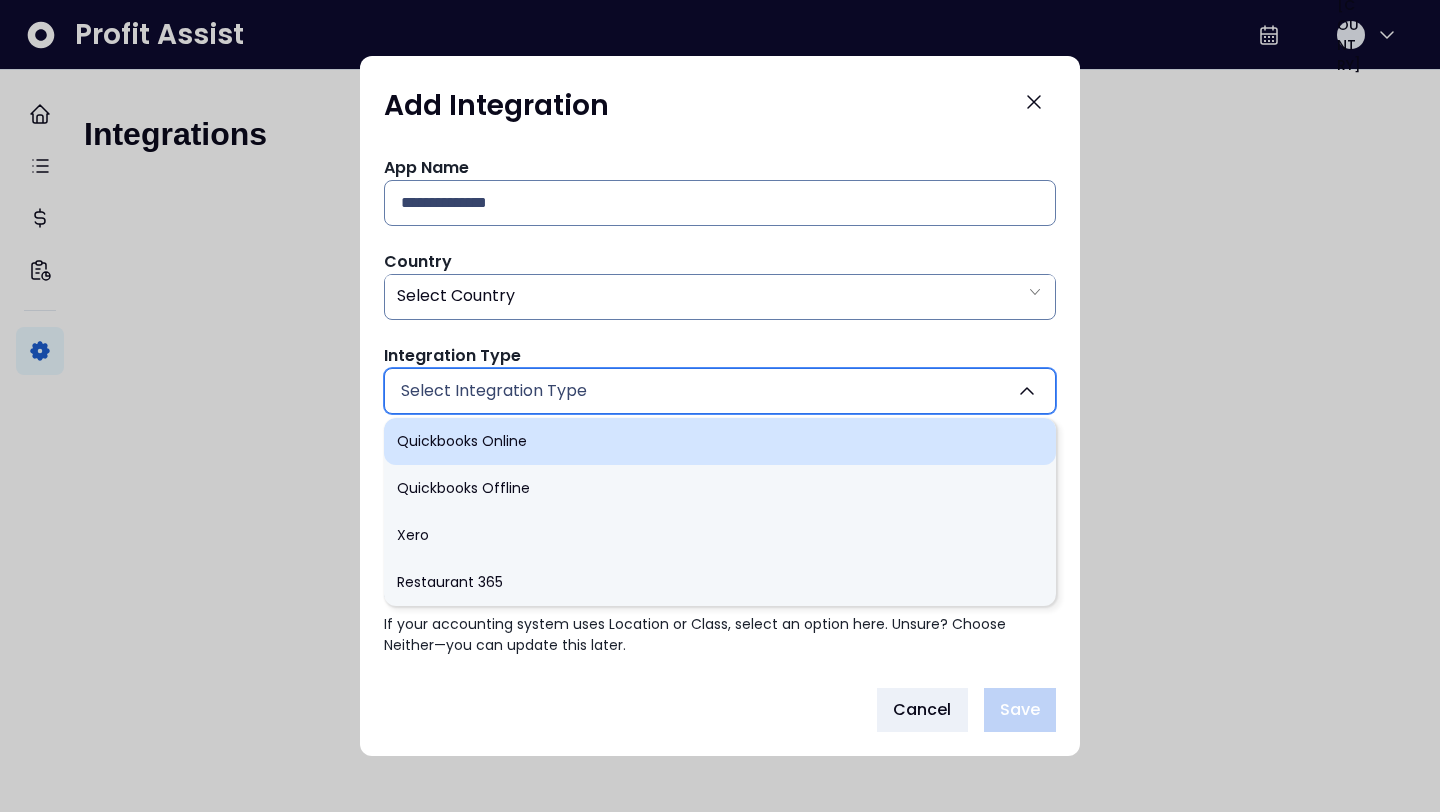 click on "Quickbooks Online" at bounding box center (720, 441) 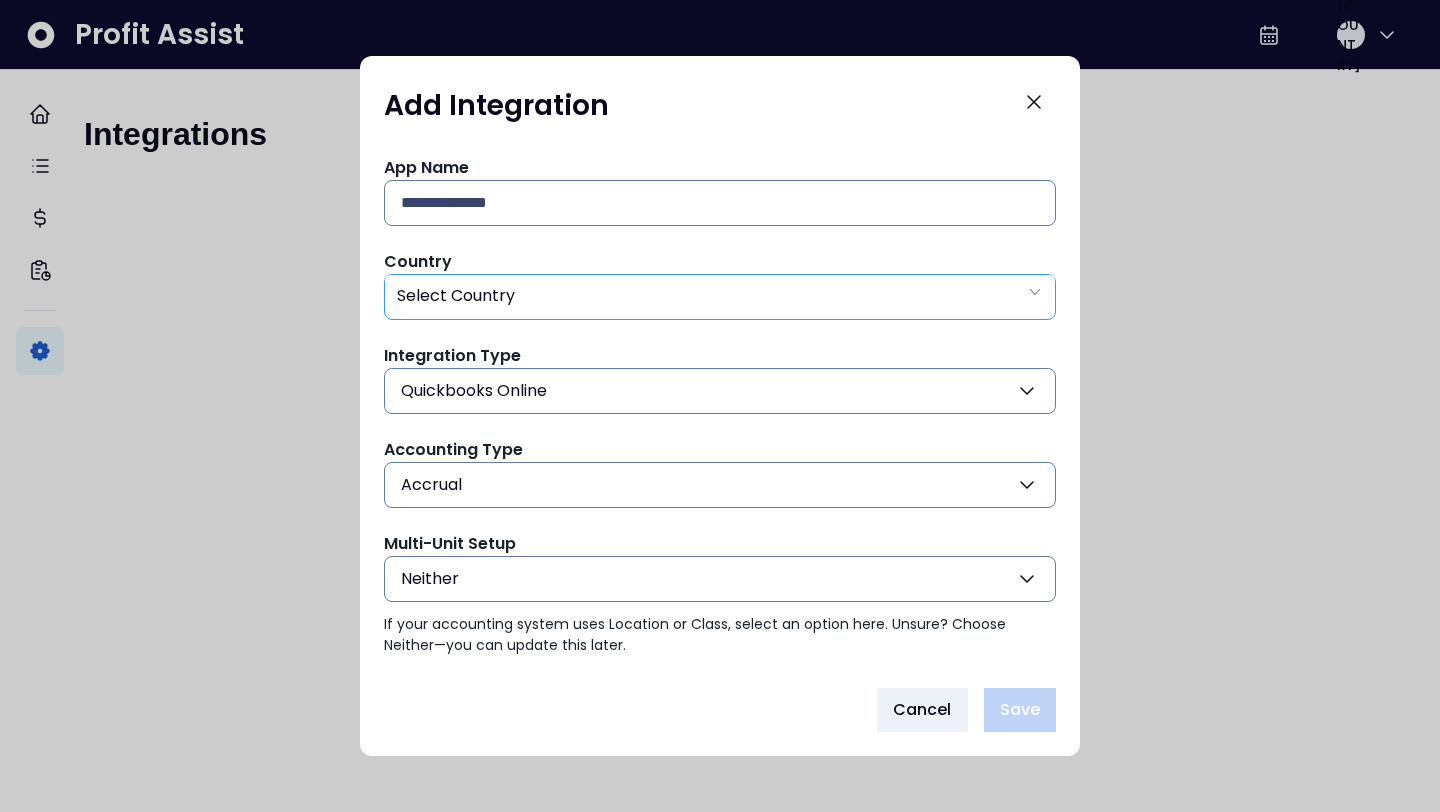 click on "Select Country" at bounding box center [720, 295] 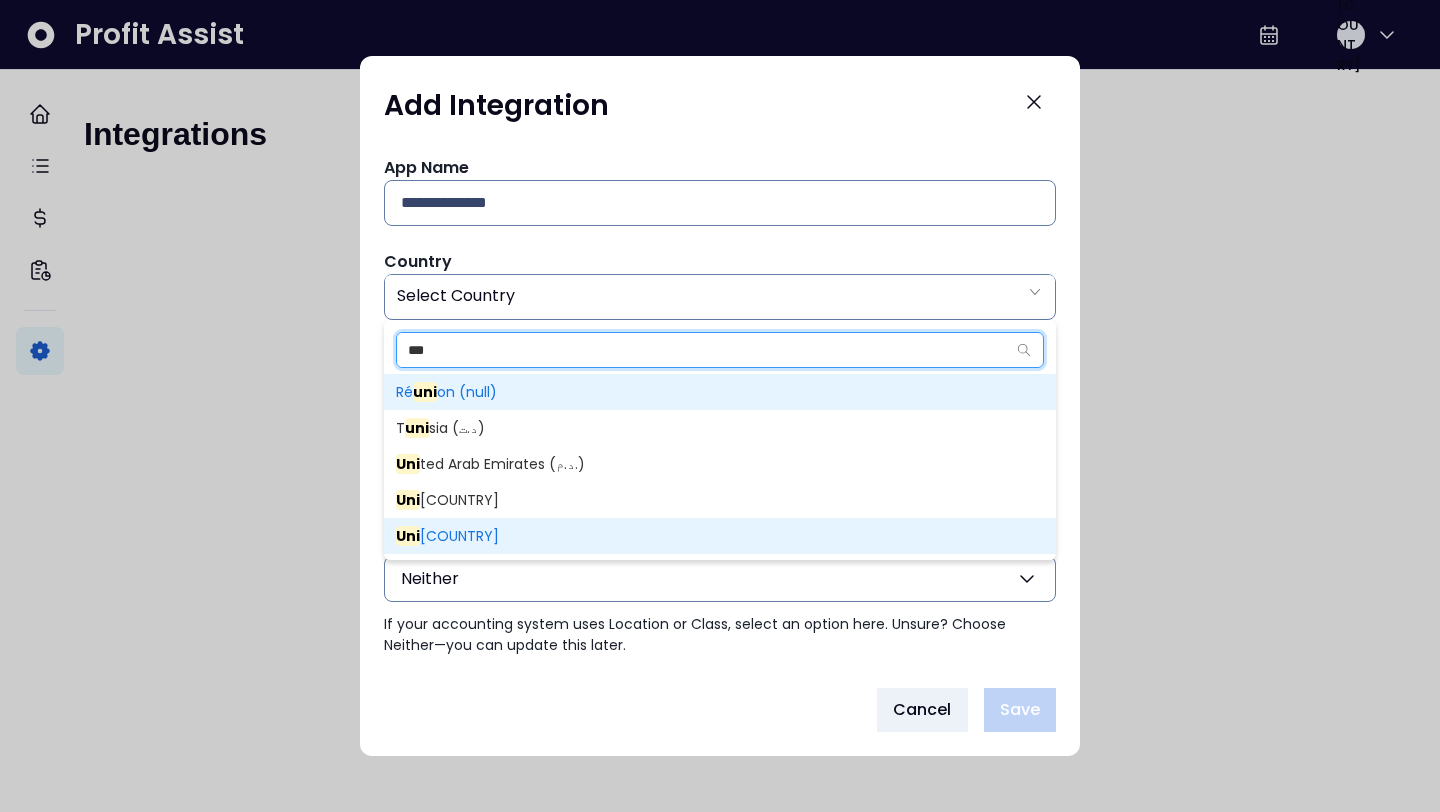 type on "***" 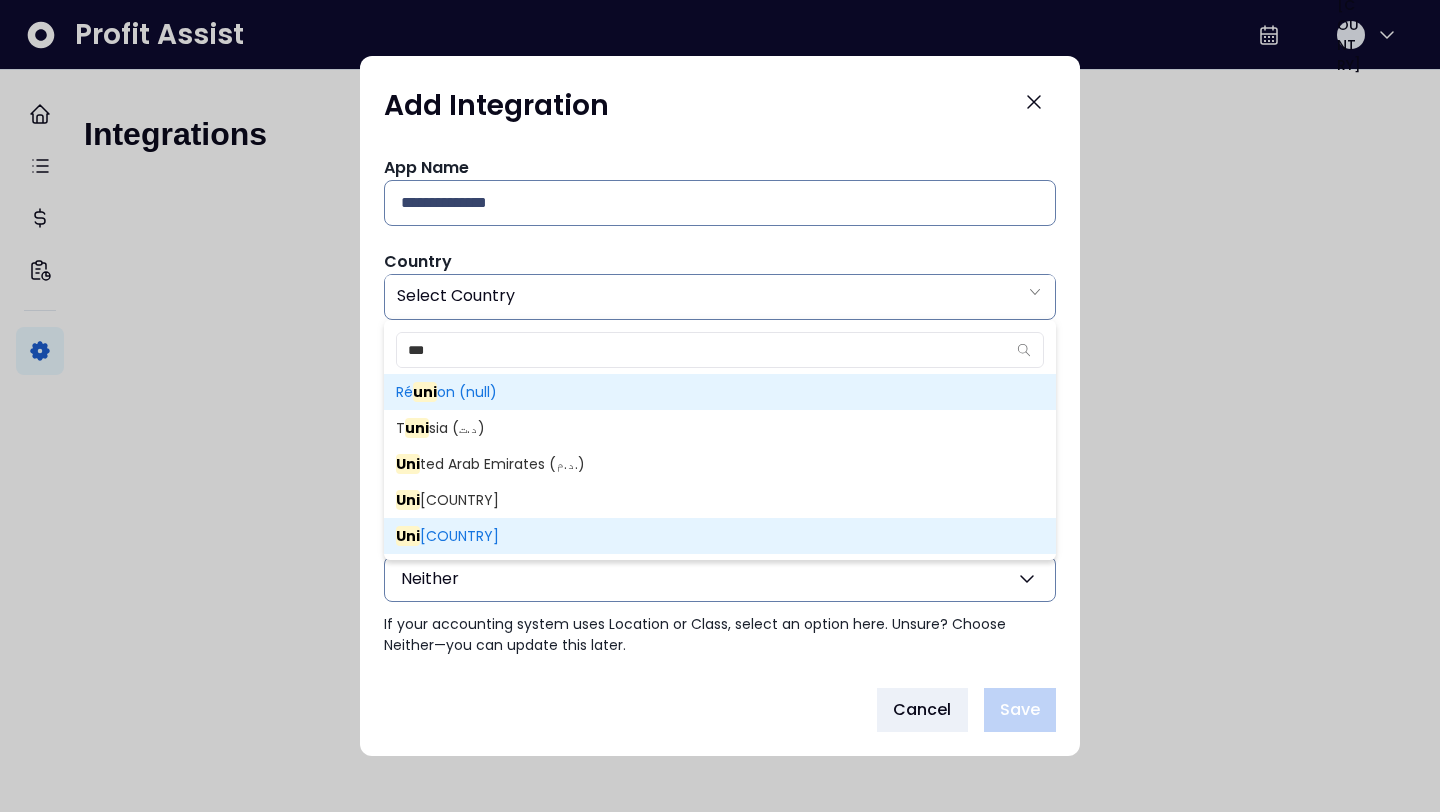 click on "[COUNTRY]" at bounding box center (720, 536) 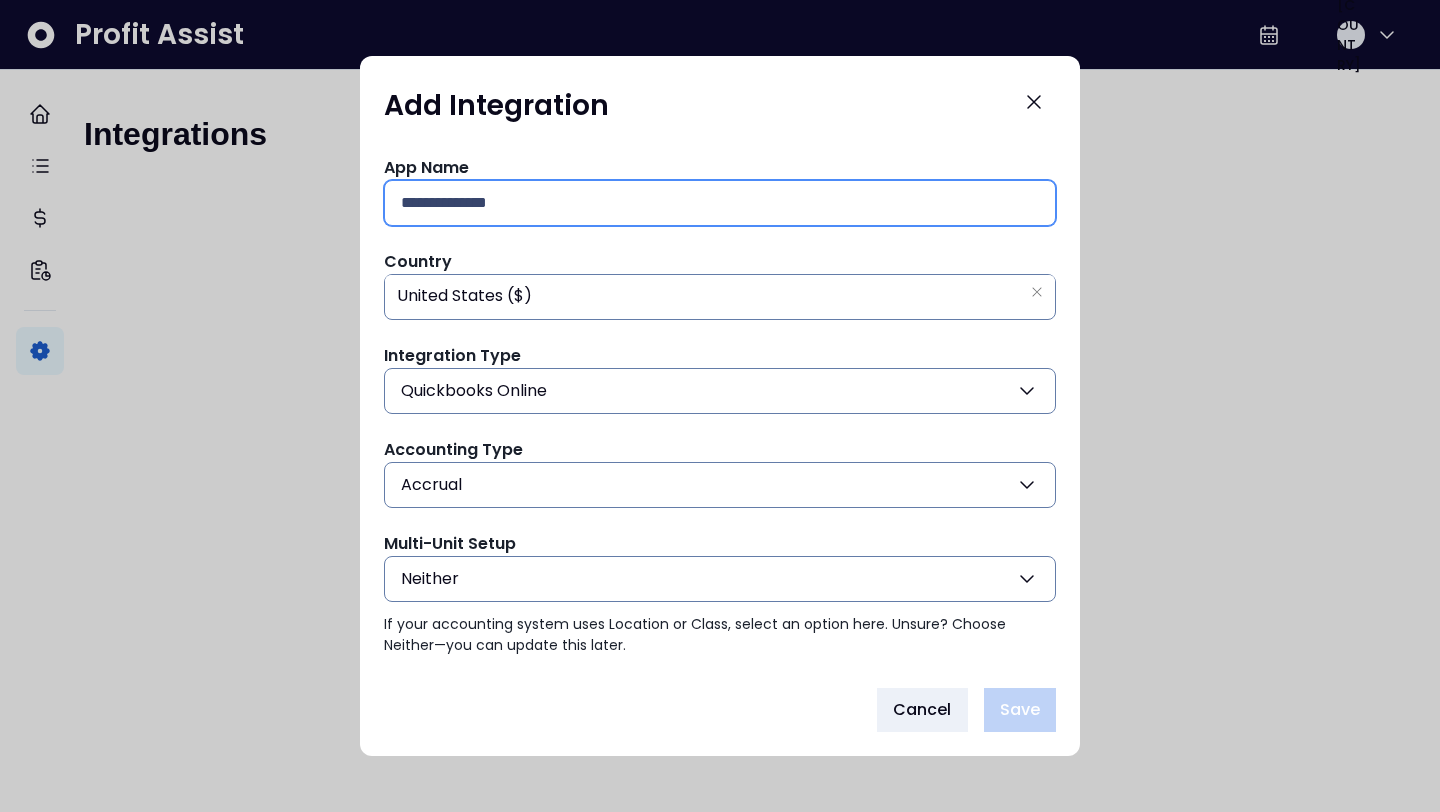 click at bounding box center [720, 203] 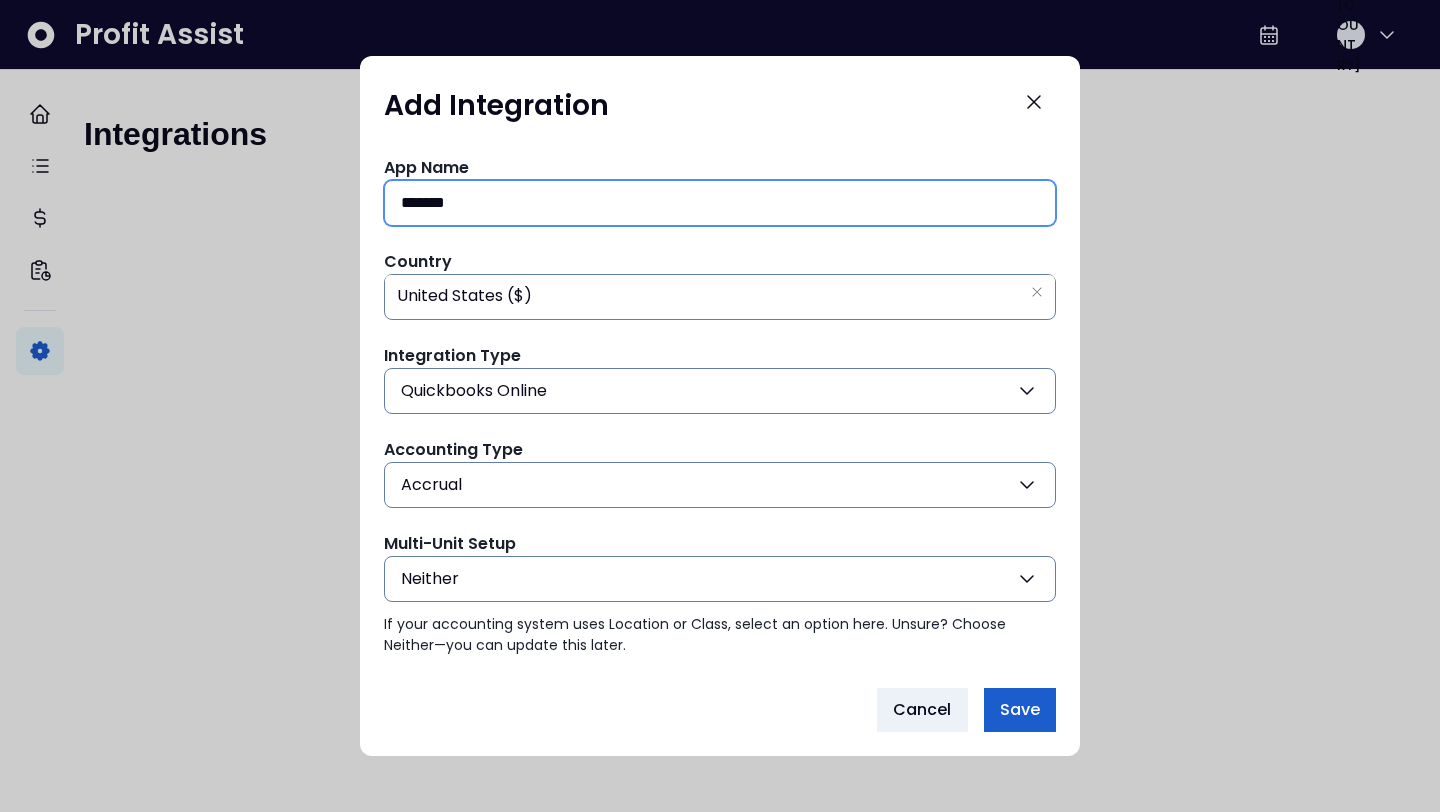 type on "*******" 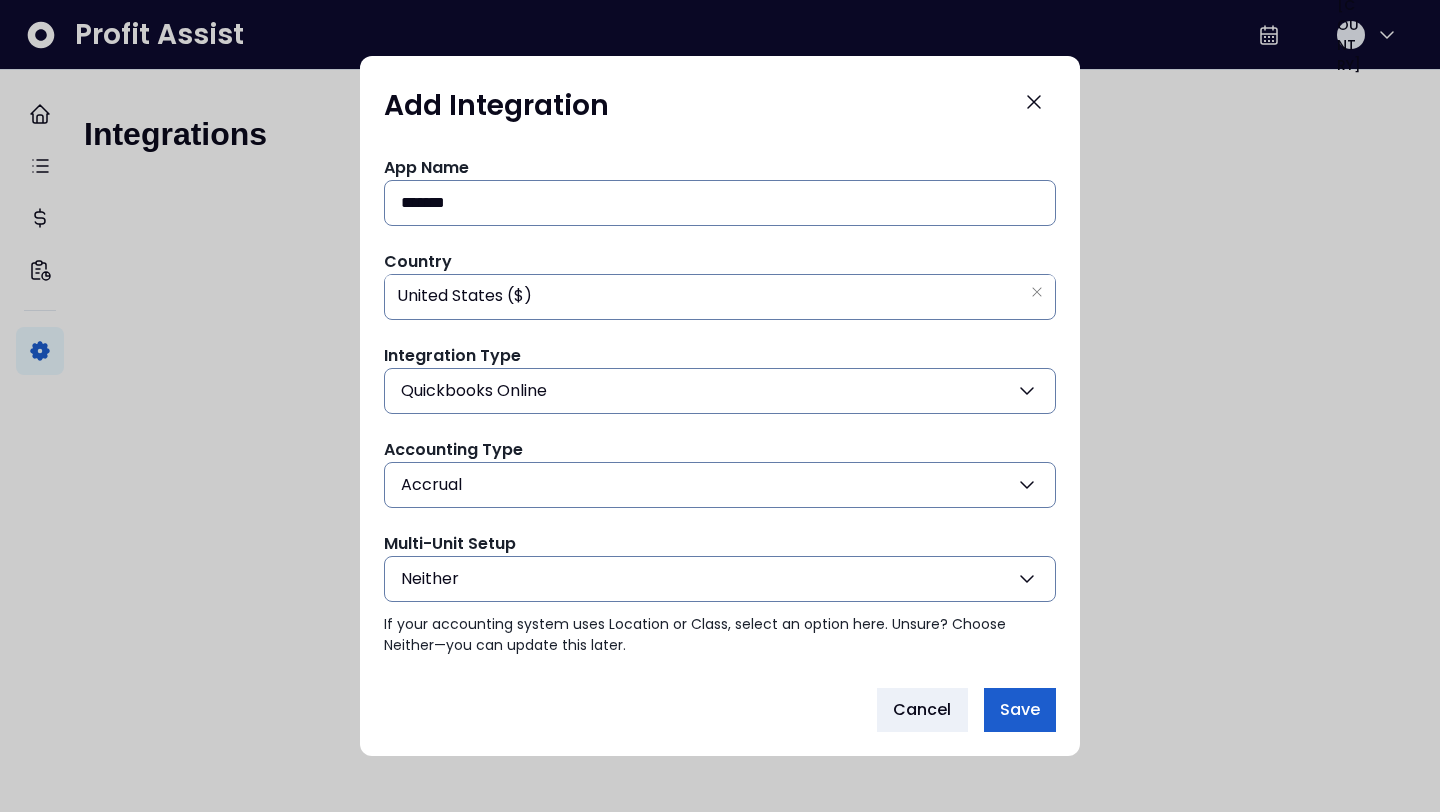 click on "Save" at bounding box center [1020, 710] 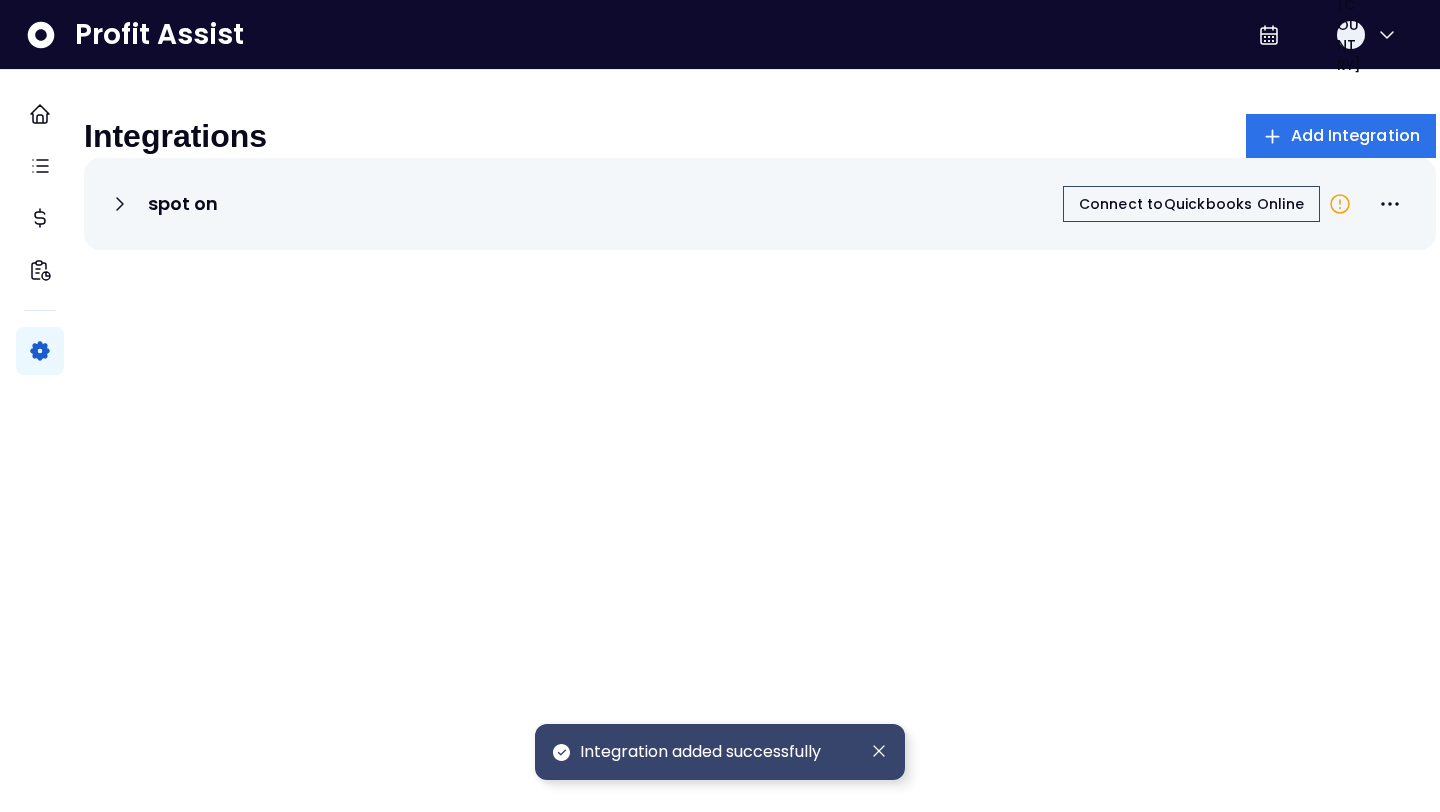click 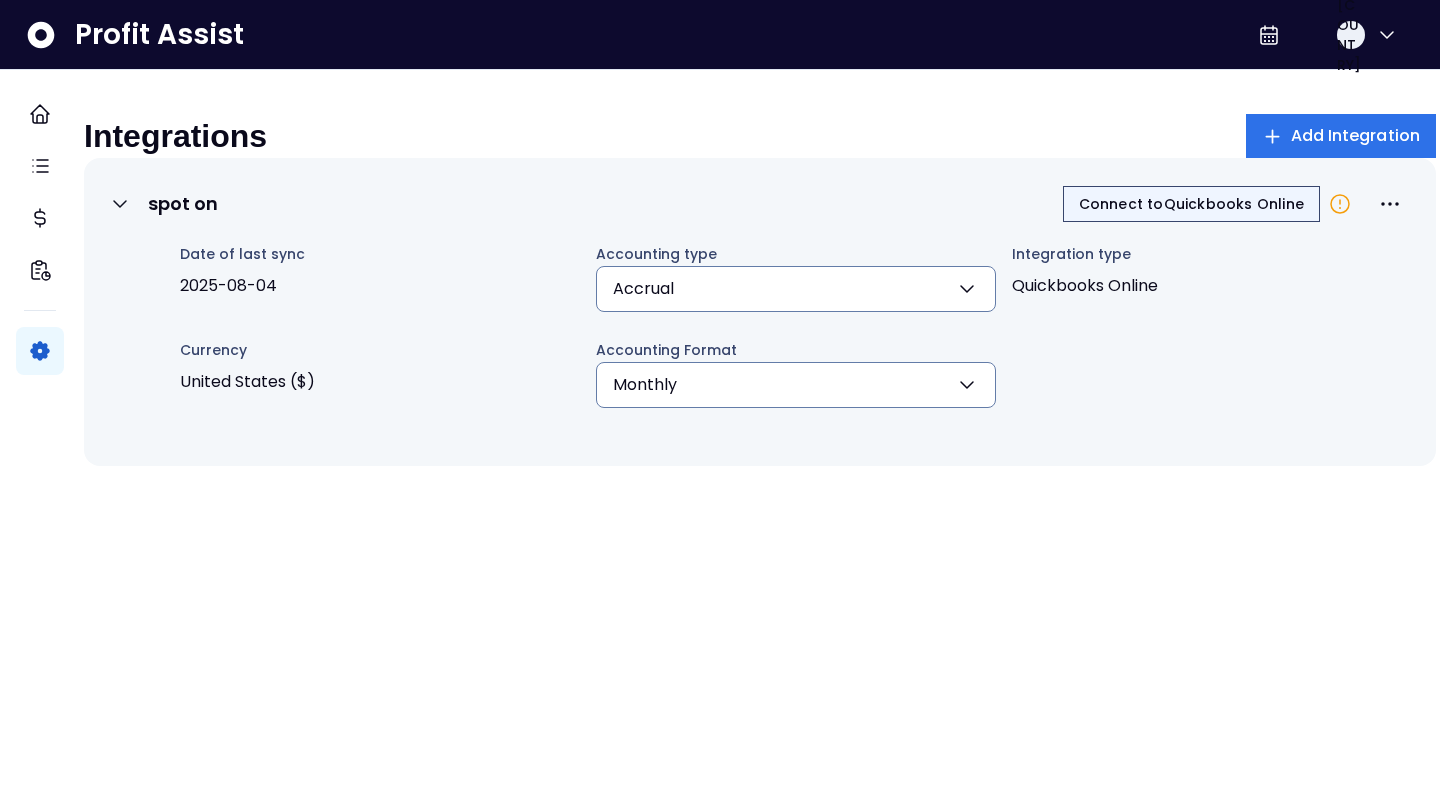 click on "Connect to  Quickbooks Online" at bounding box center [1191, 204] 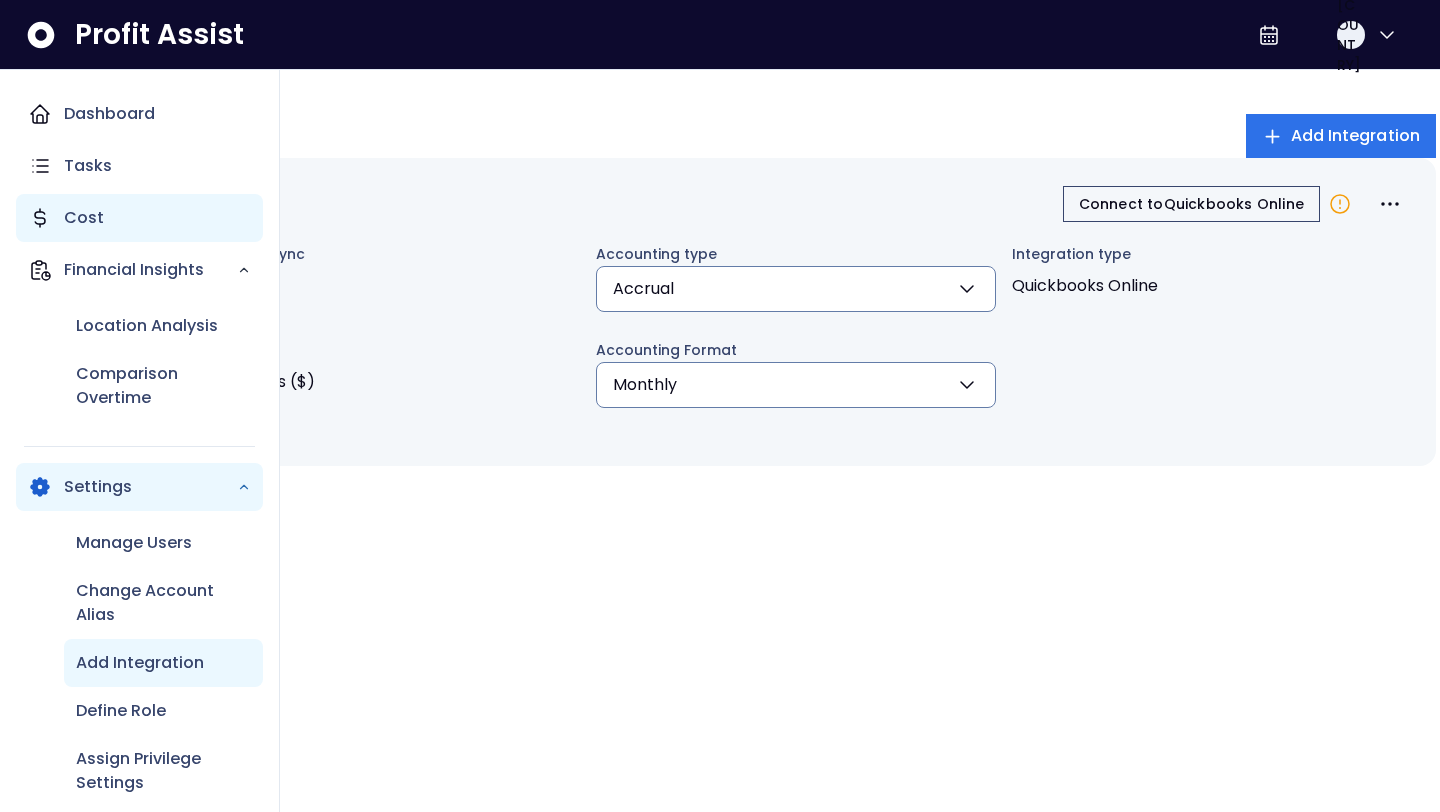 click 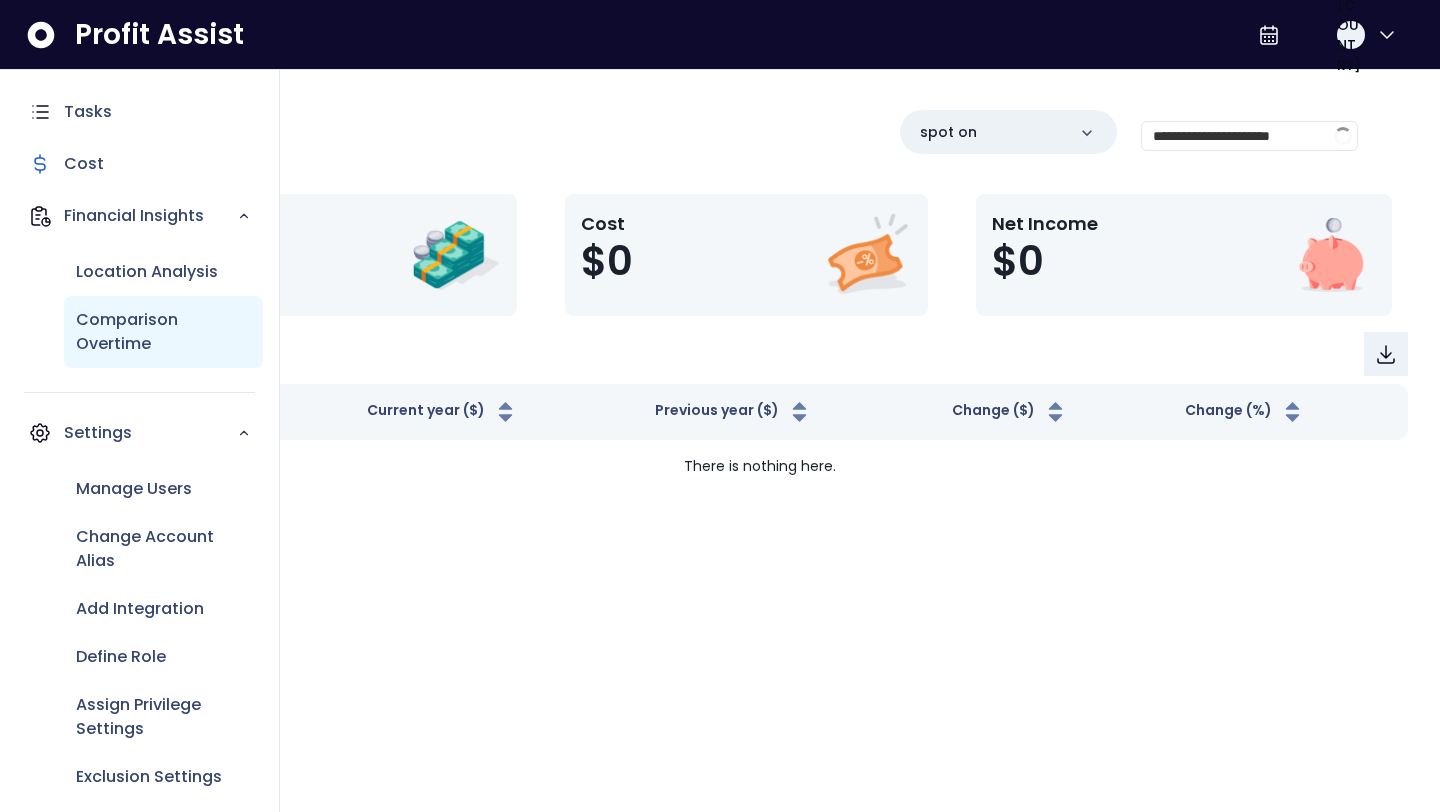 scroll, scrollTop: 71, scrollLeft: 0, axis: vertical 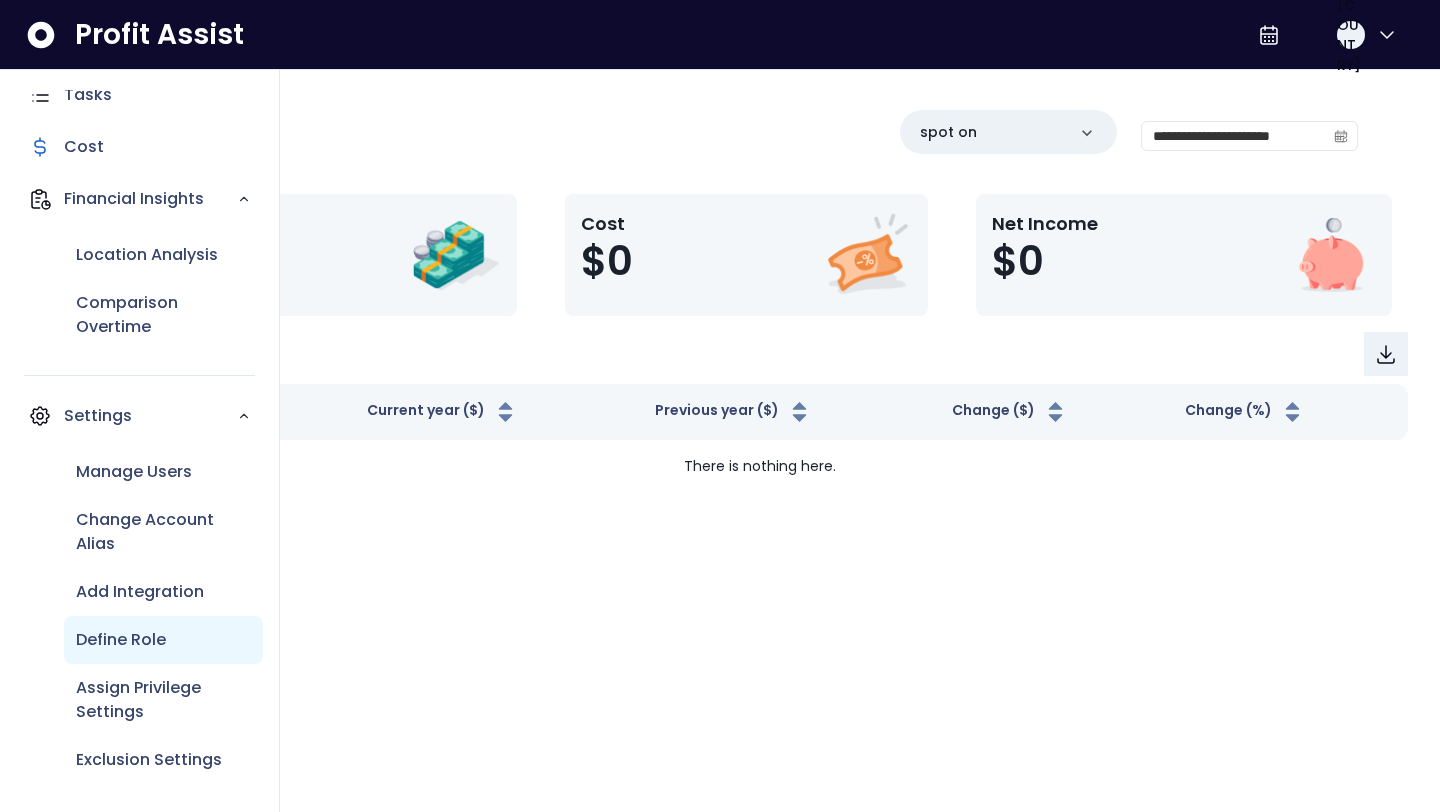 click on "Define Role" at bounding box center [163, 640] 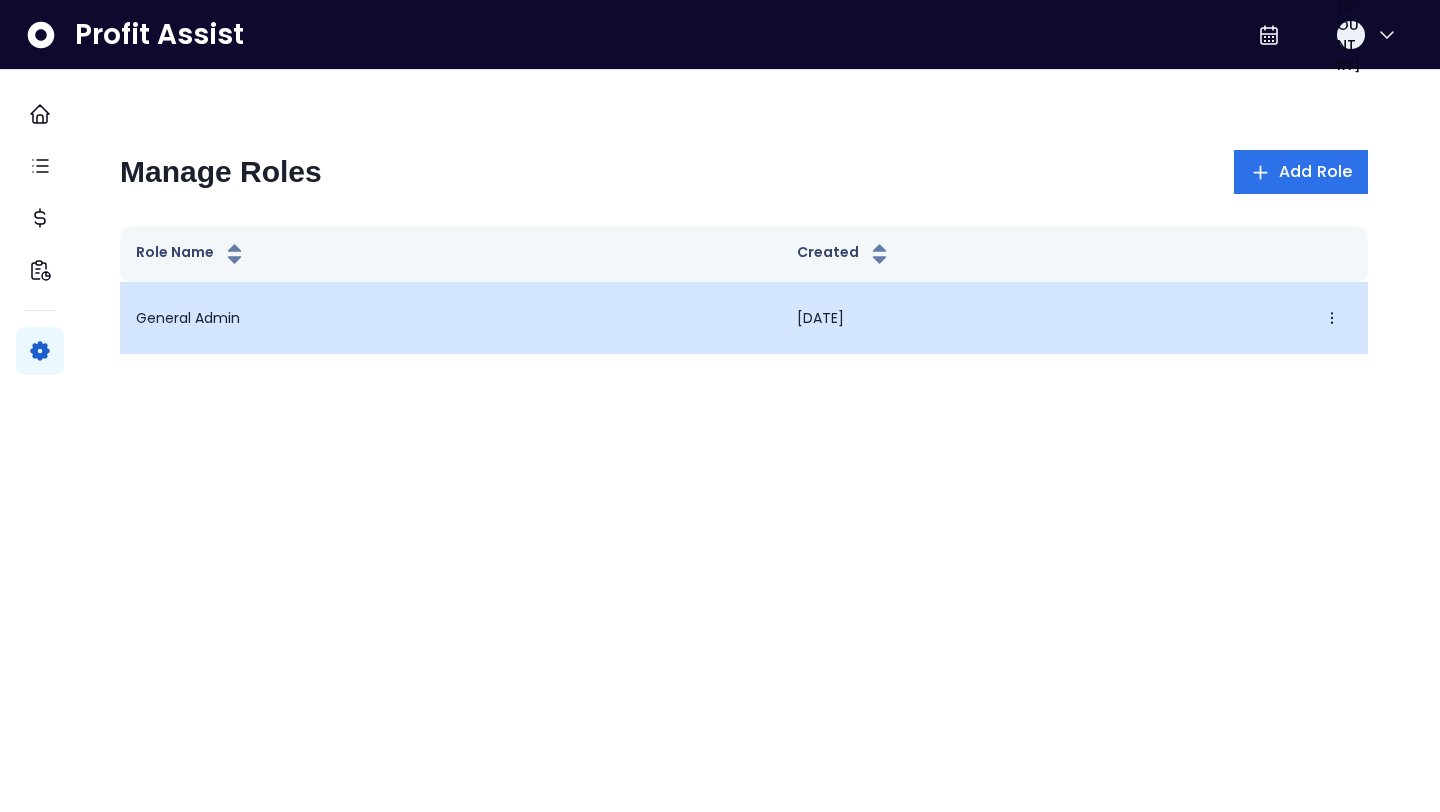 scroll, scrollTop: 0, scrollLeft: 0, axis: both 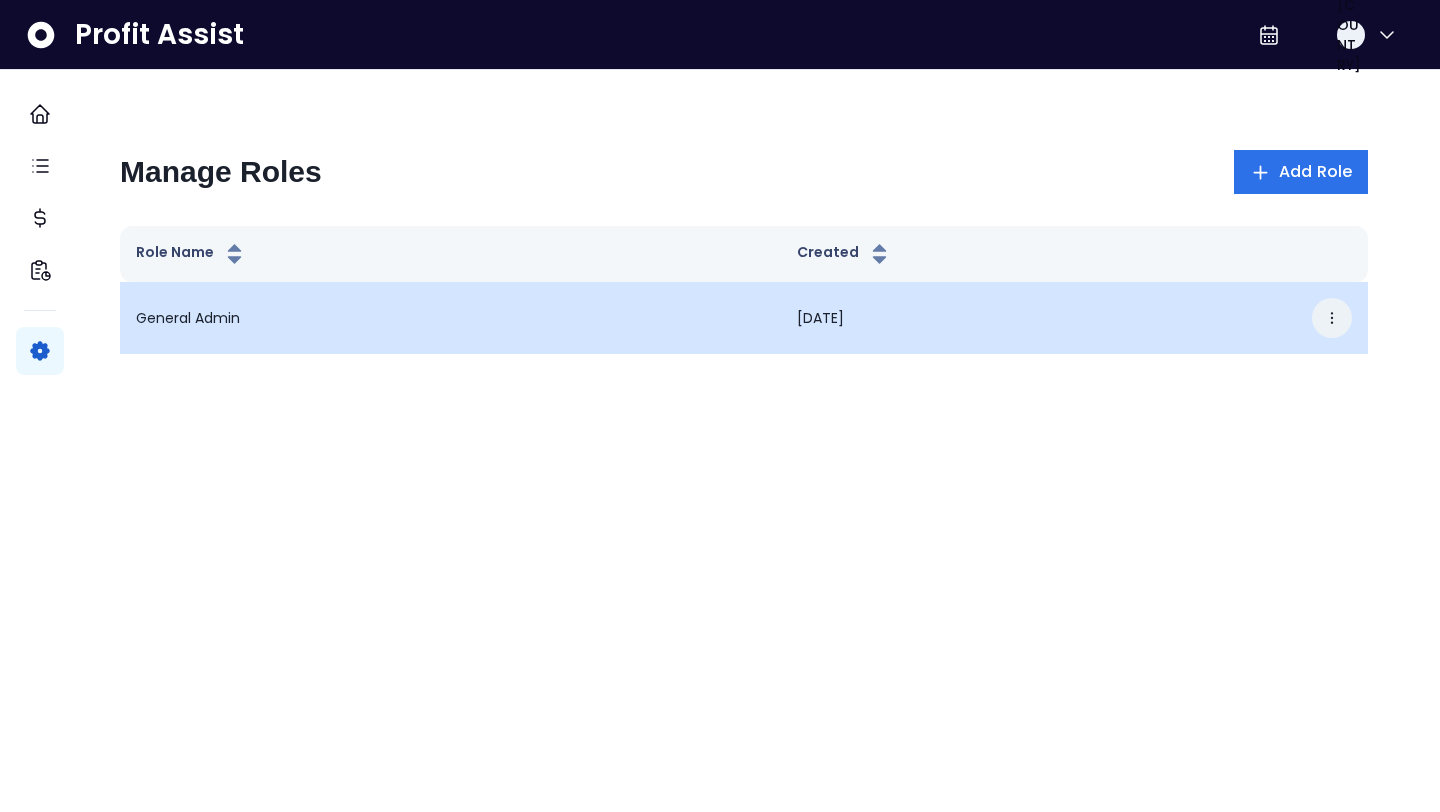 click 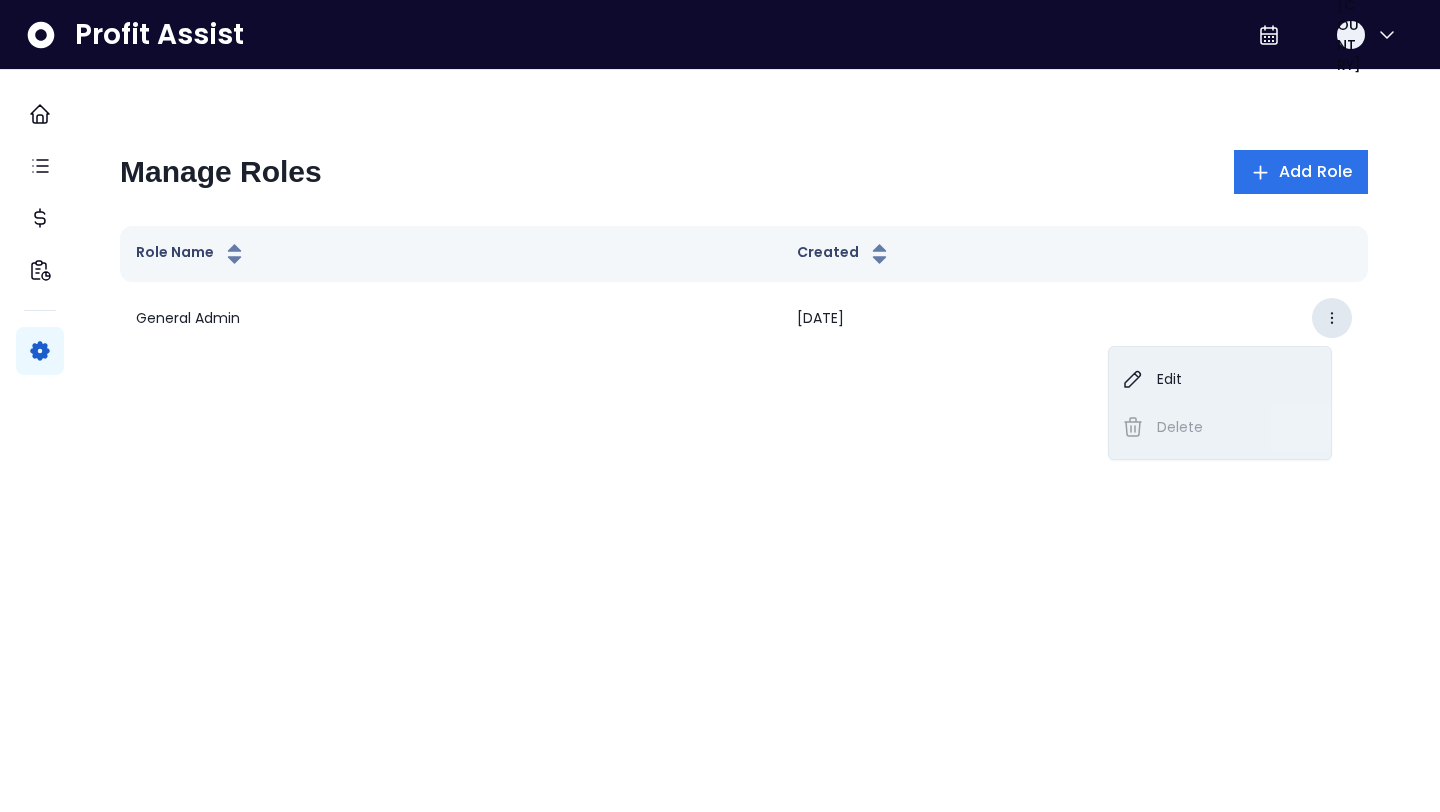 click on "Dashboard Tasks Cost Financial Insights Settings Profit Assist ac Manage Roles Add Role Role Name Created General Admin [DATE] Edit Delete Default roles can't be deleted" at bounding box center [720, 197] 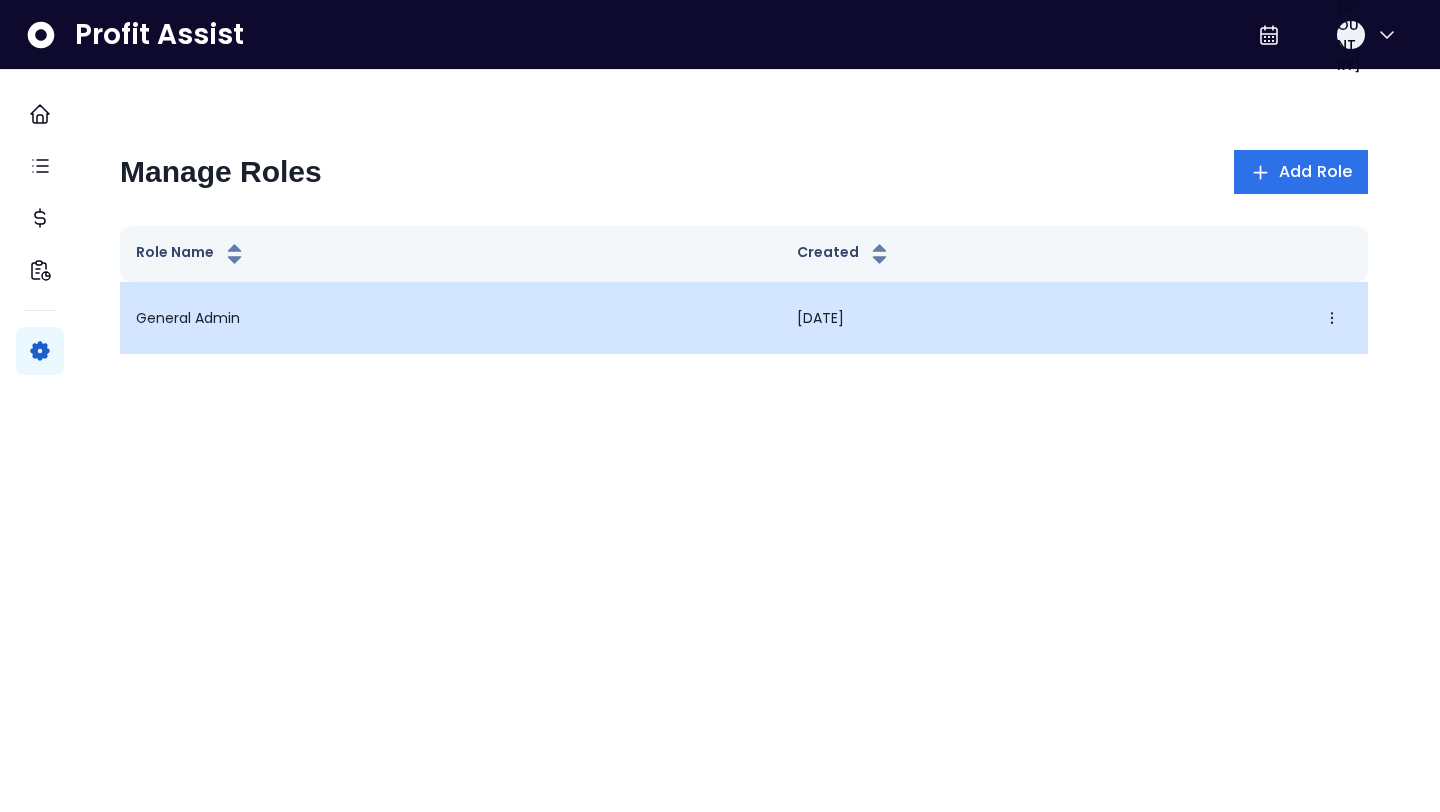 click on "General Admin" at bounding box center (450, 318) 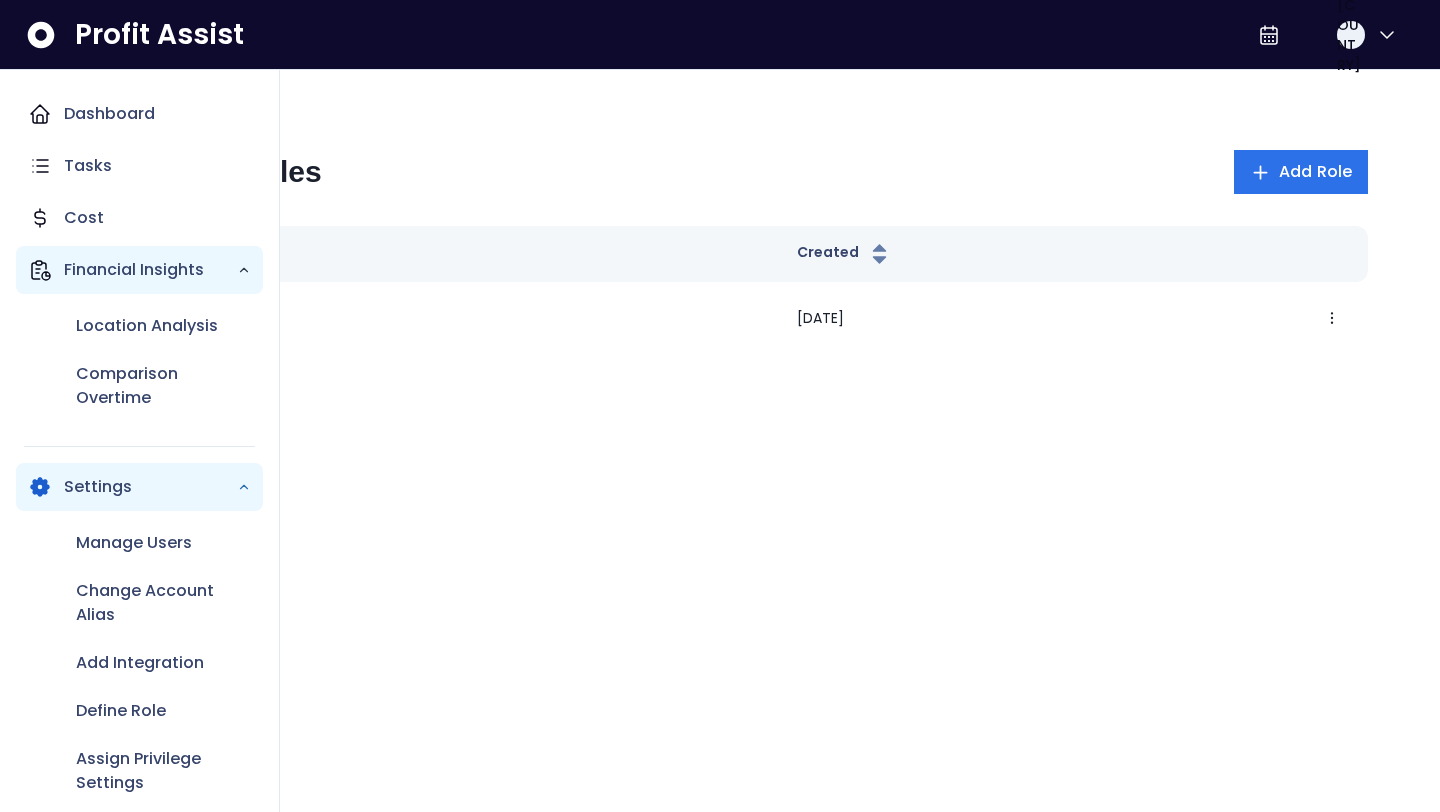 click on "Financial Insights" at bounding box center (150, 270) 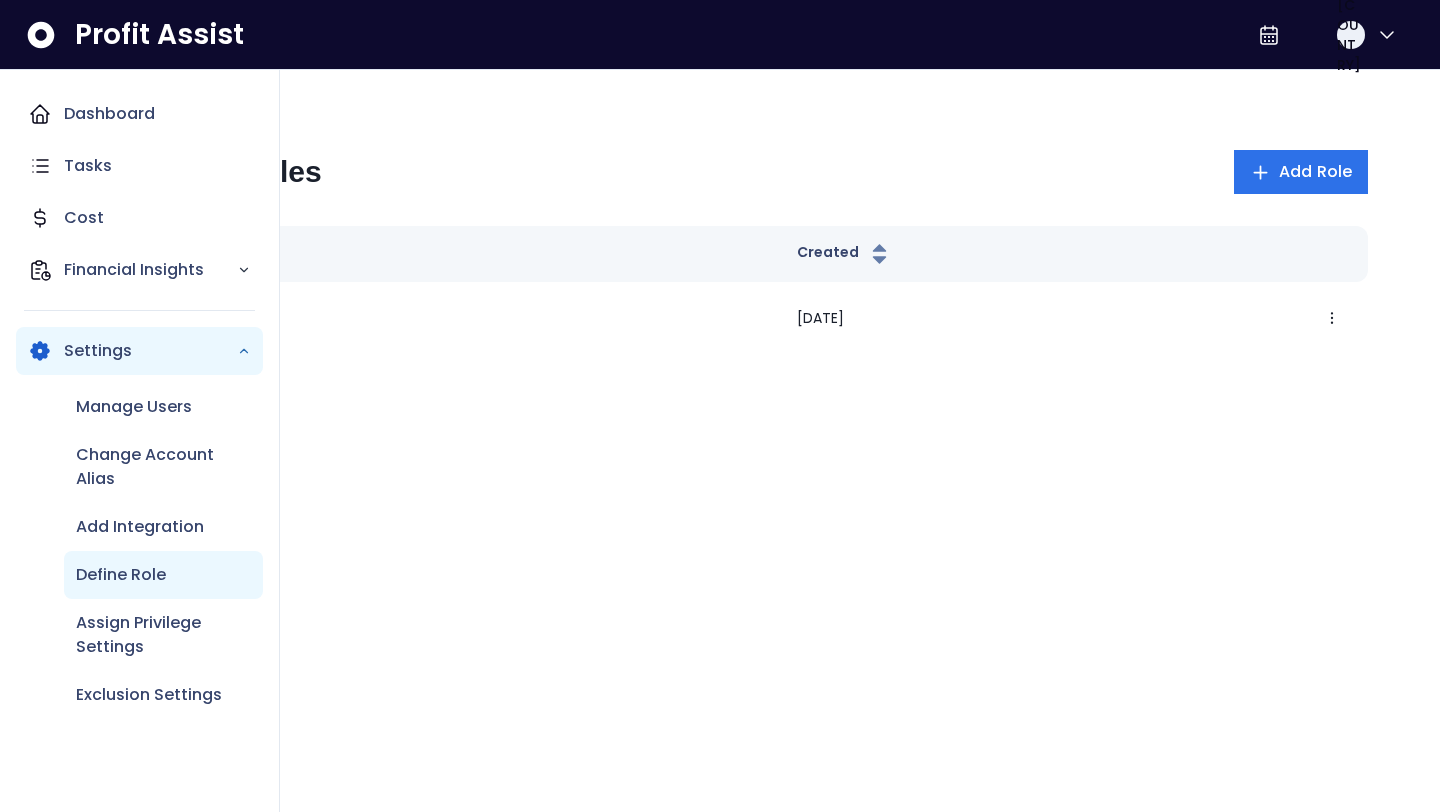 click on "Define Role" at bounding box center (163, 575) 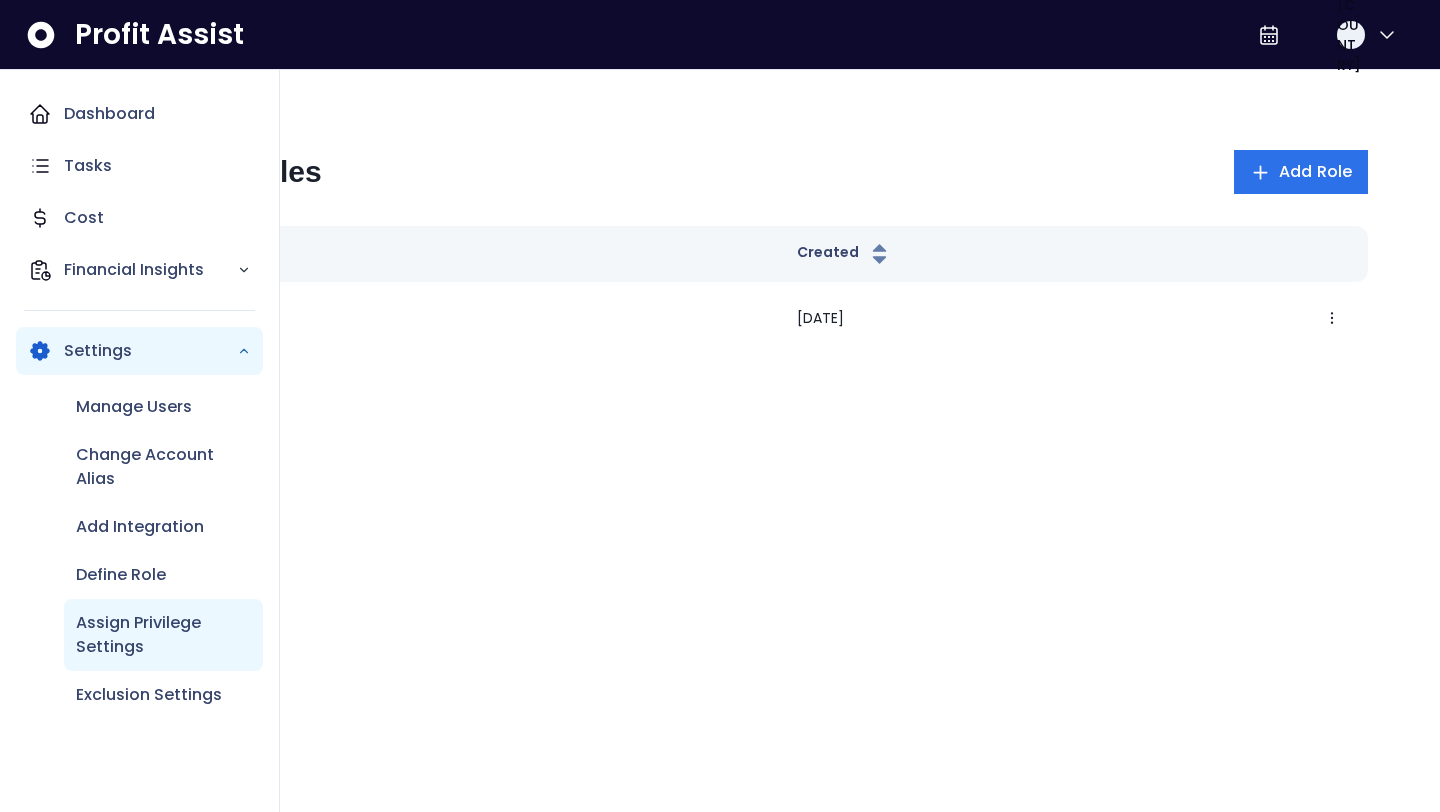 click on "Assign Privilege Settings" at bounding box center (163, 635) 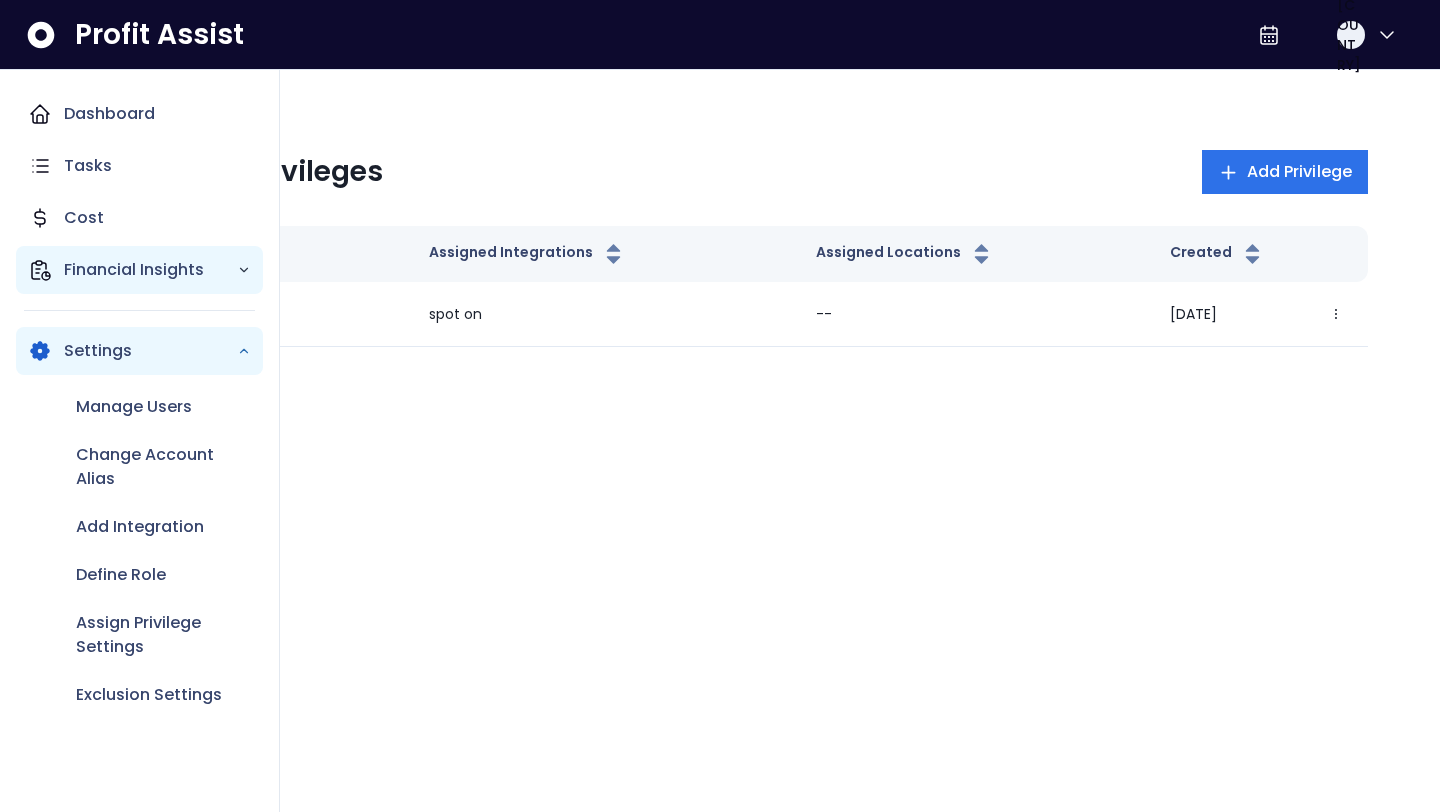 click on "Financial Insights" at bounding box center [150, 270] 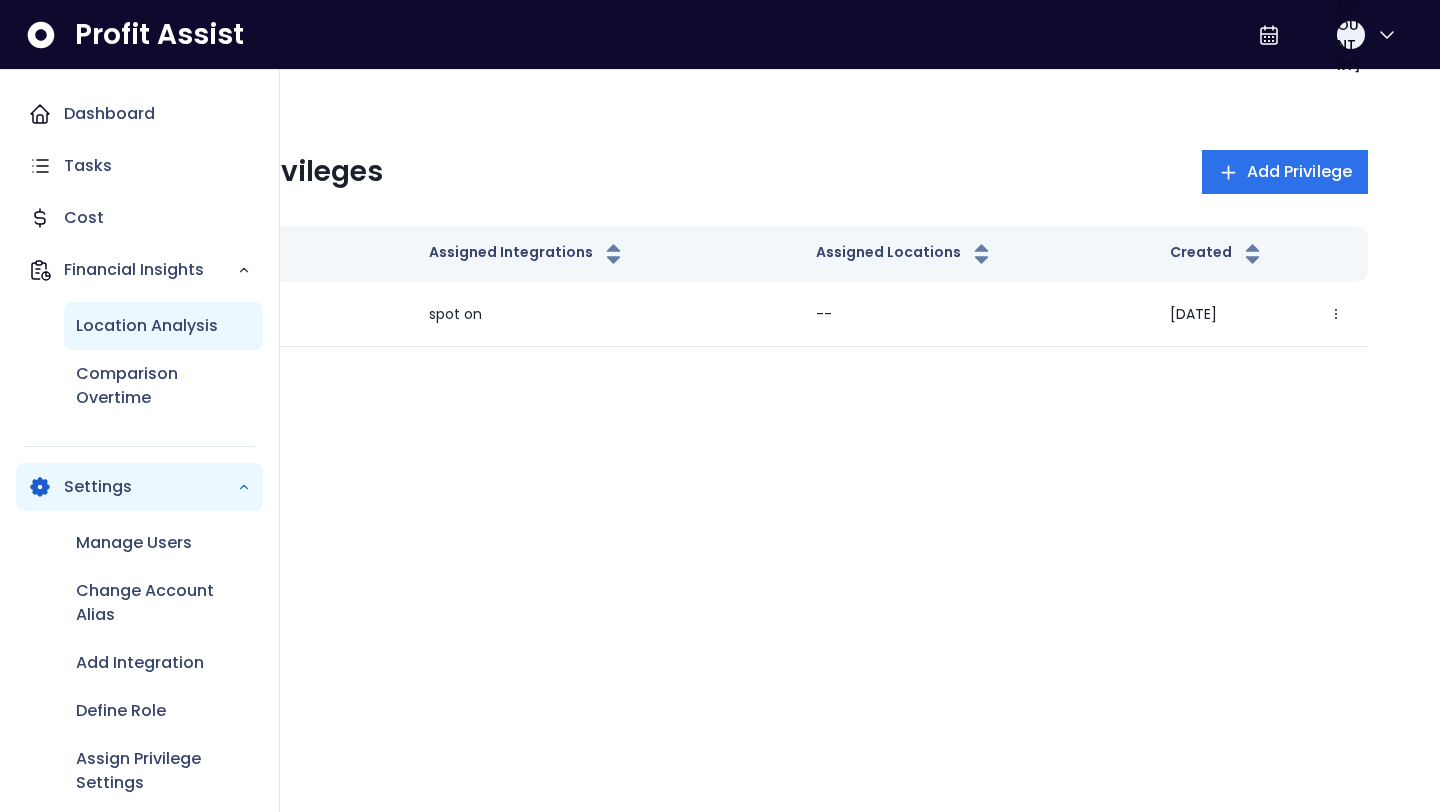 click on "Location Analysis" at bounding box center [147, 326] 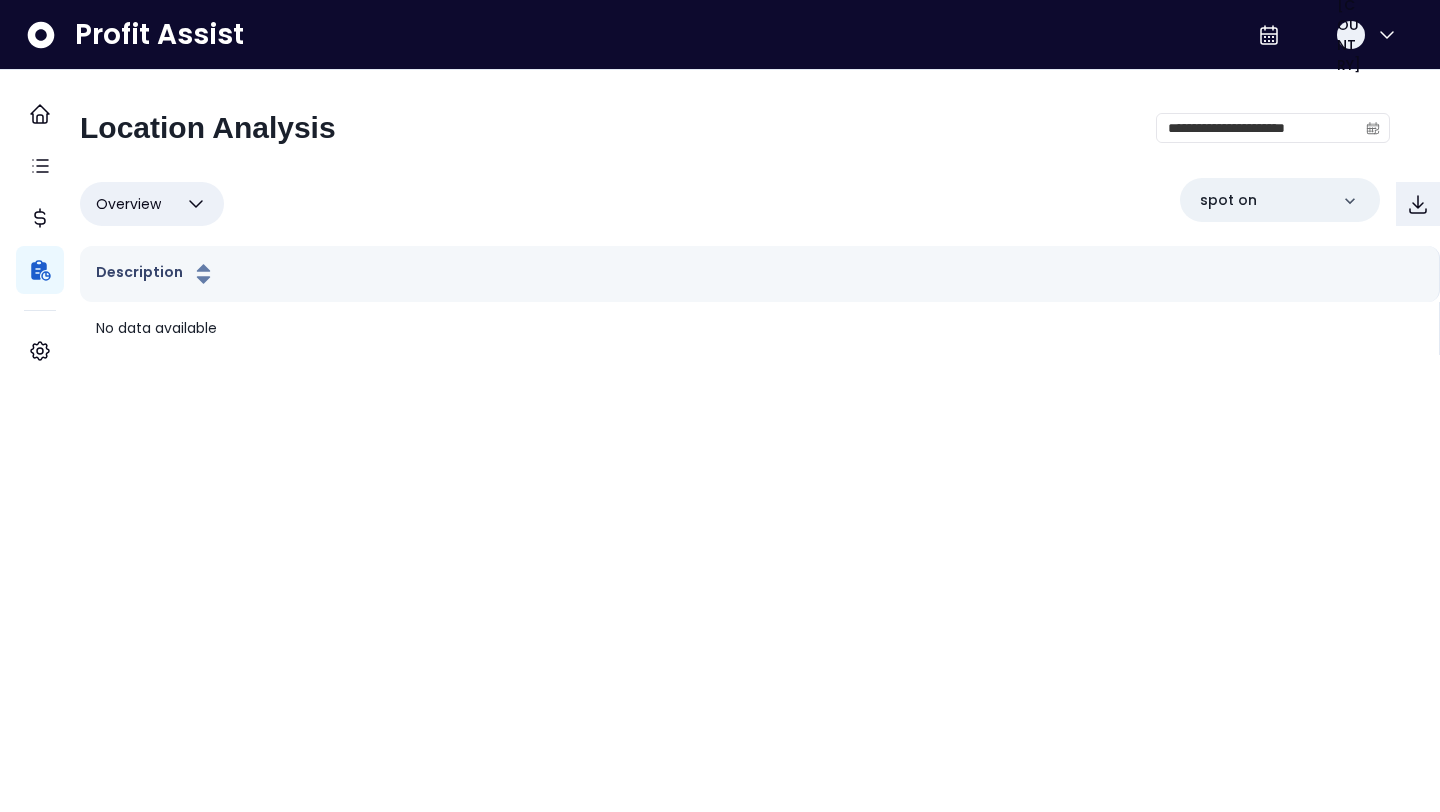 click on "Overview" at bounding box center [128, 204] 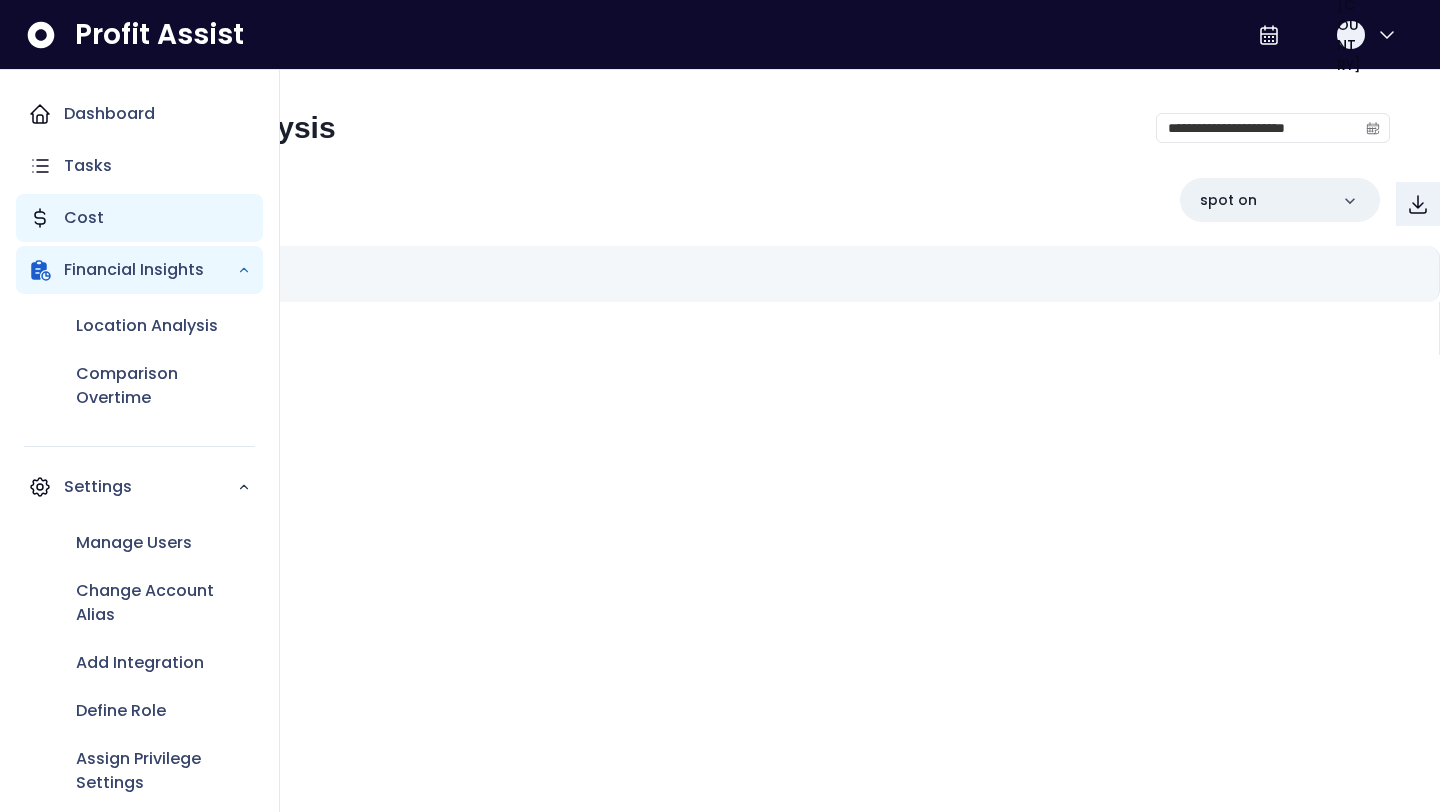 click 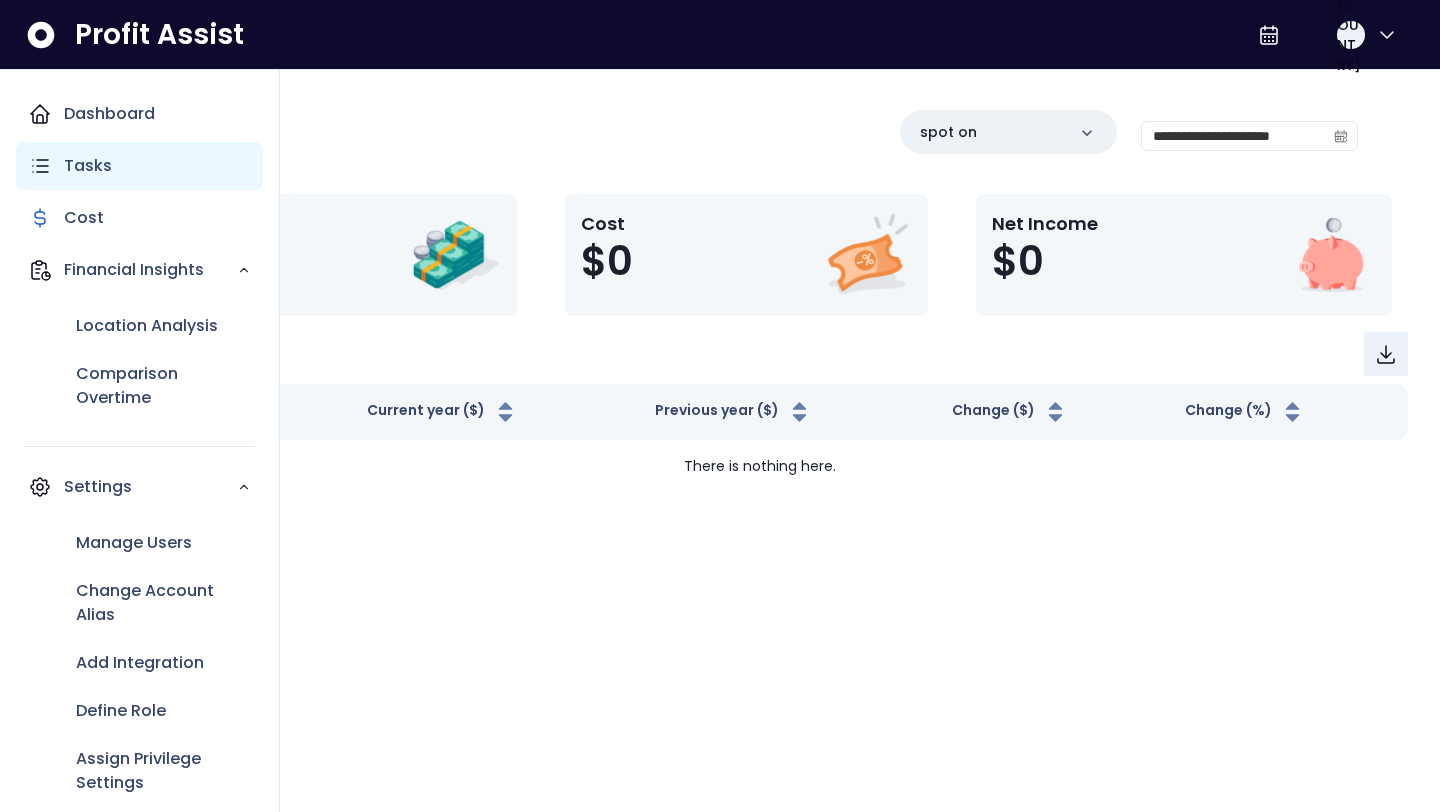 click 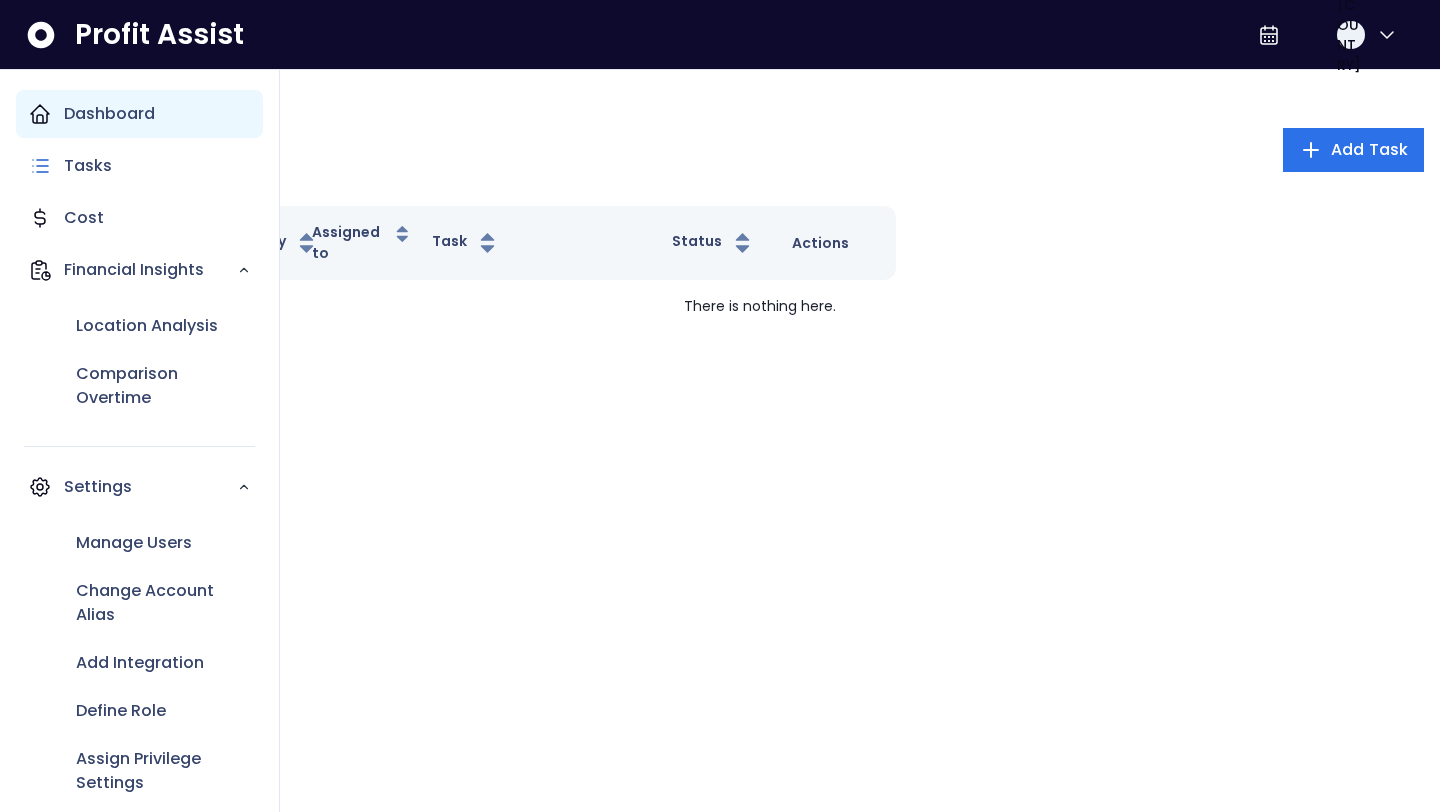 click 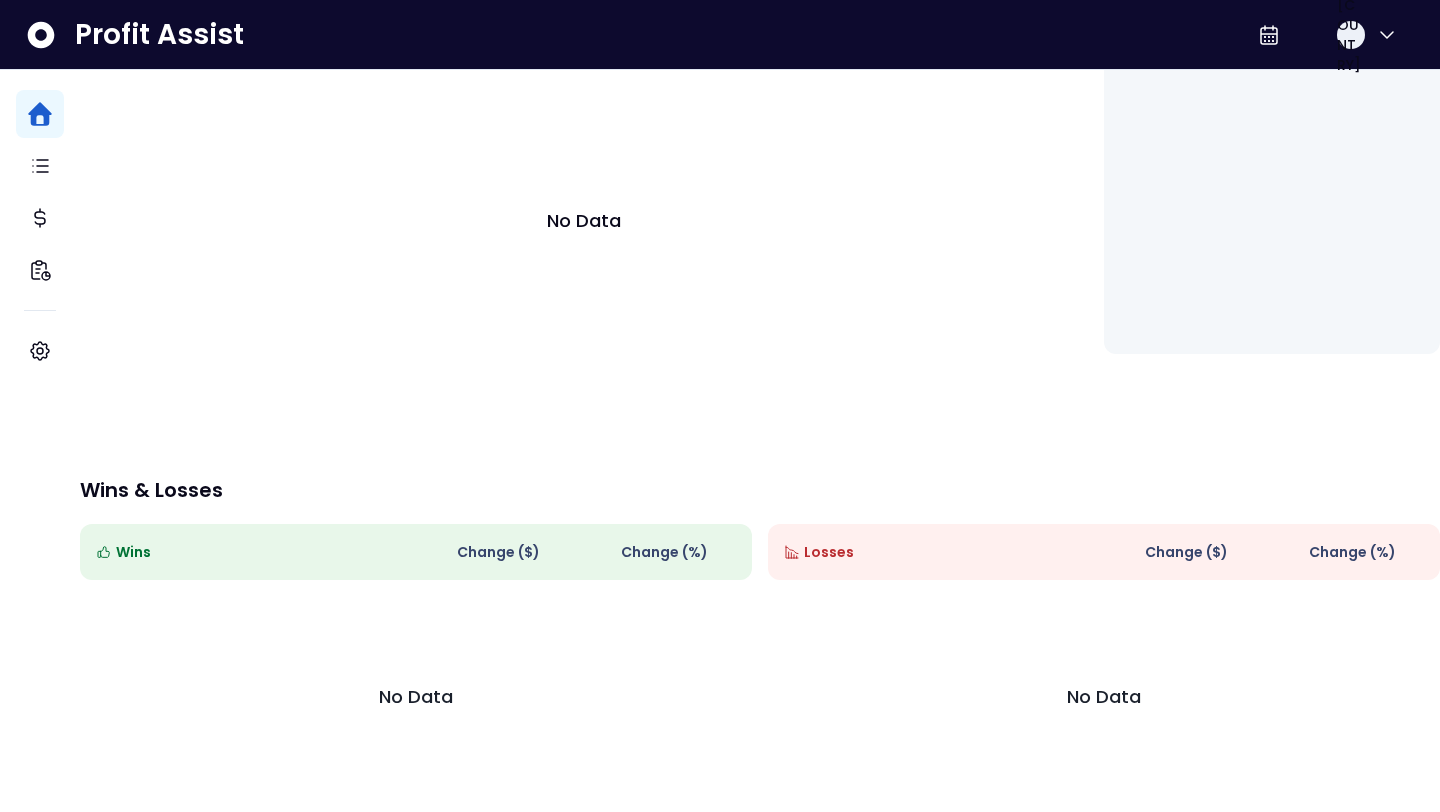 scroll, scrollTop: 0, scrollLeft: 0, axis: both 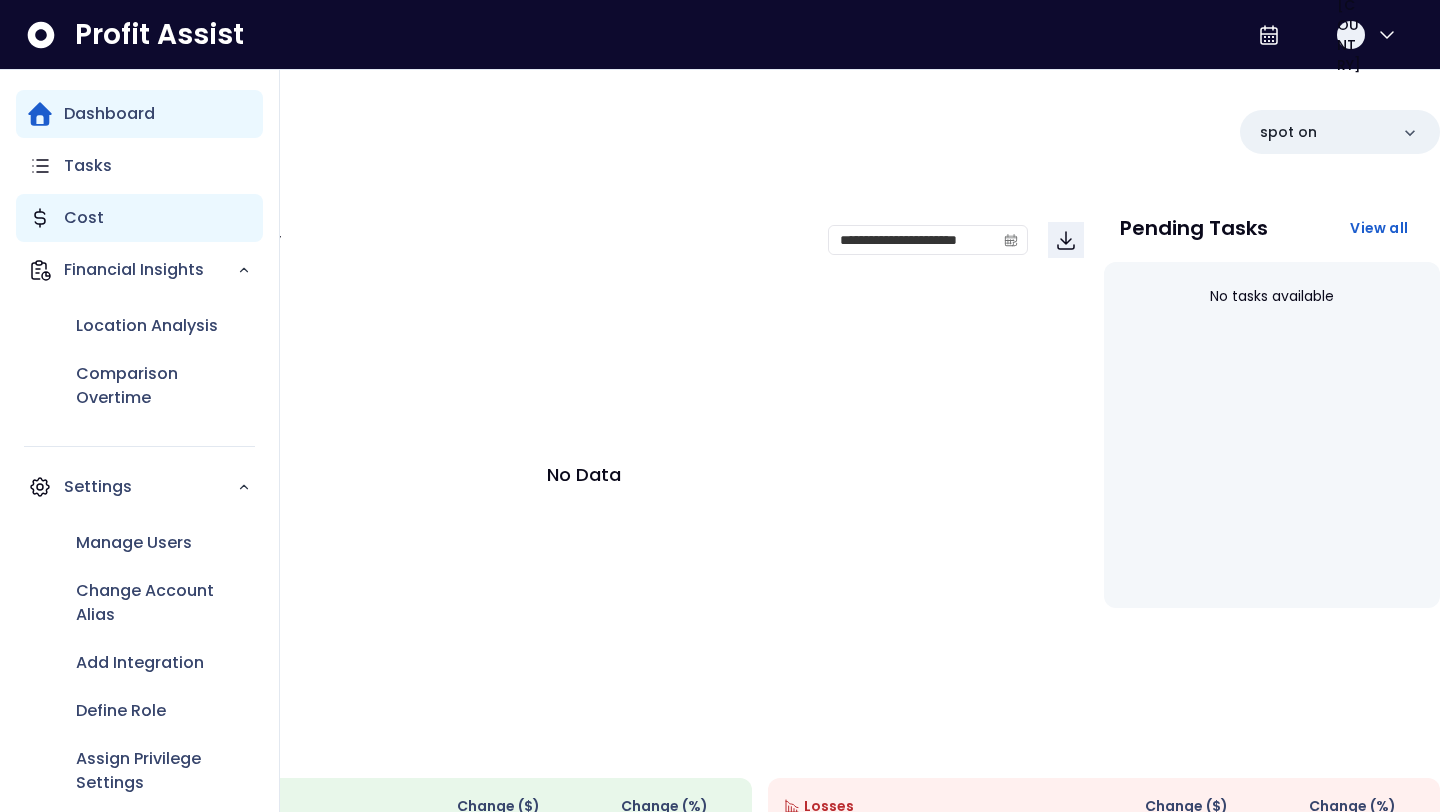 click on "Cost" at bounding box center [139, 218] 